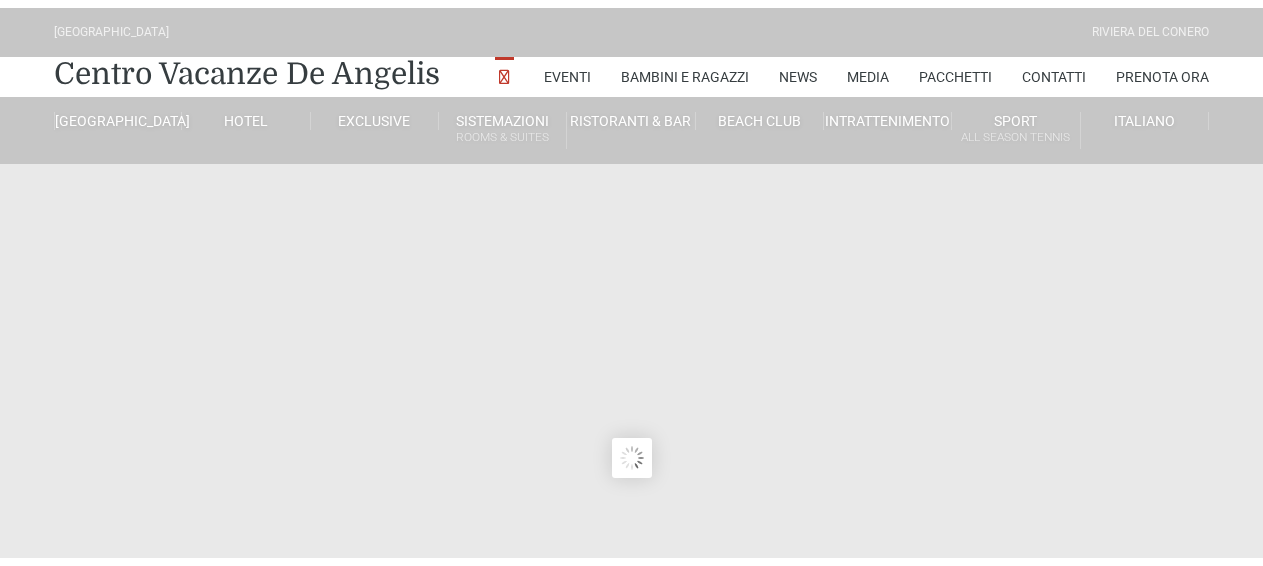 scroll, scrollTop: 0, scrollLeft: 0, axis: both 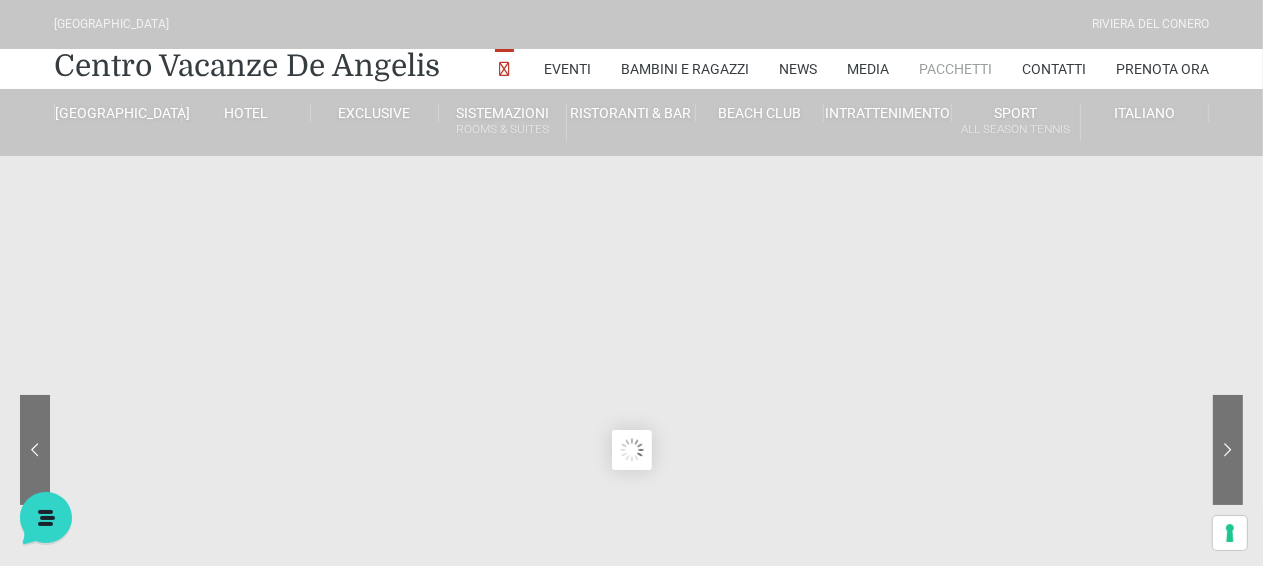 click on "Pacchetti" at bounding box center [955, 69] 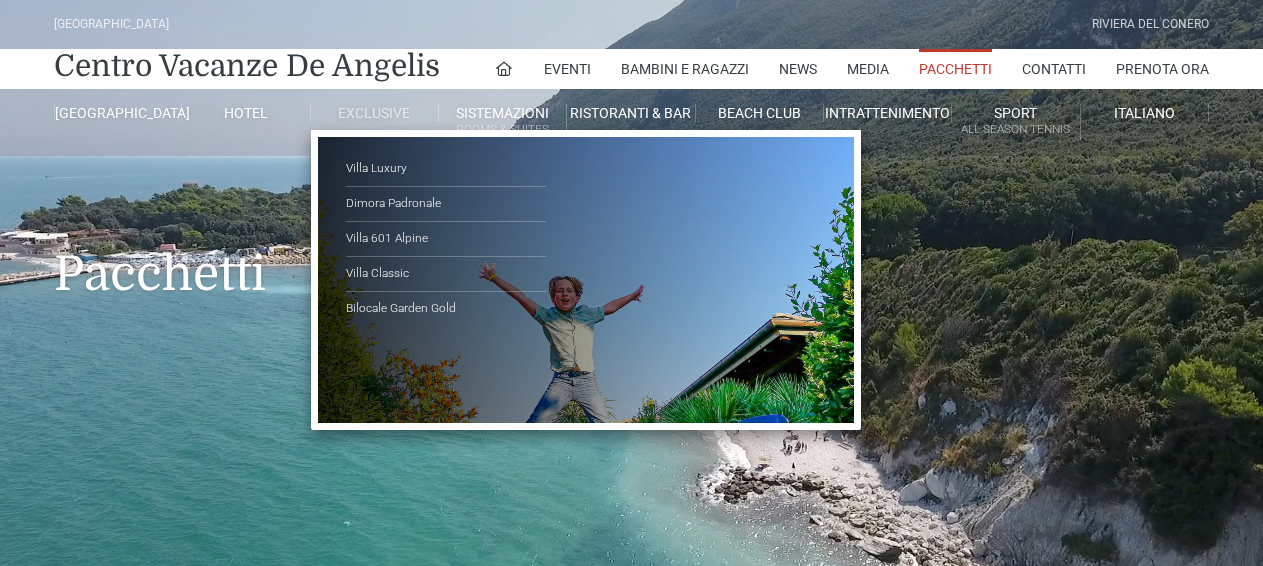 scroll, scrollTop: 0, scrollLeft: 0, axis: both 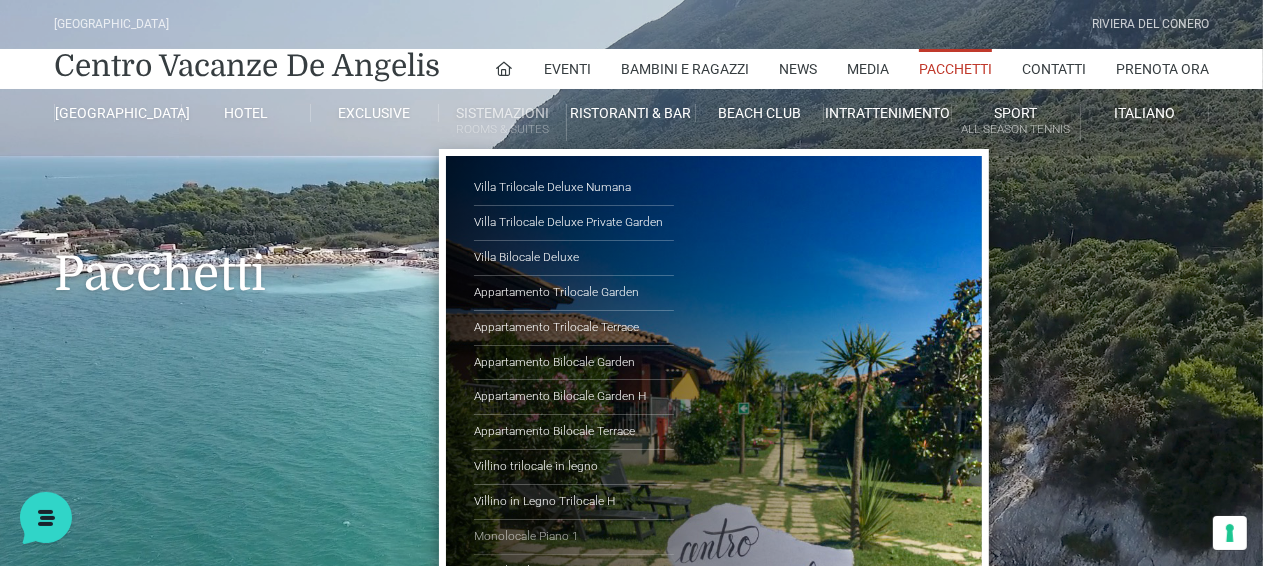 click on "Monolocale Piano 1" at bounding box center [574, 537] 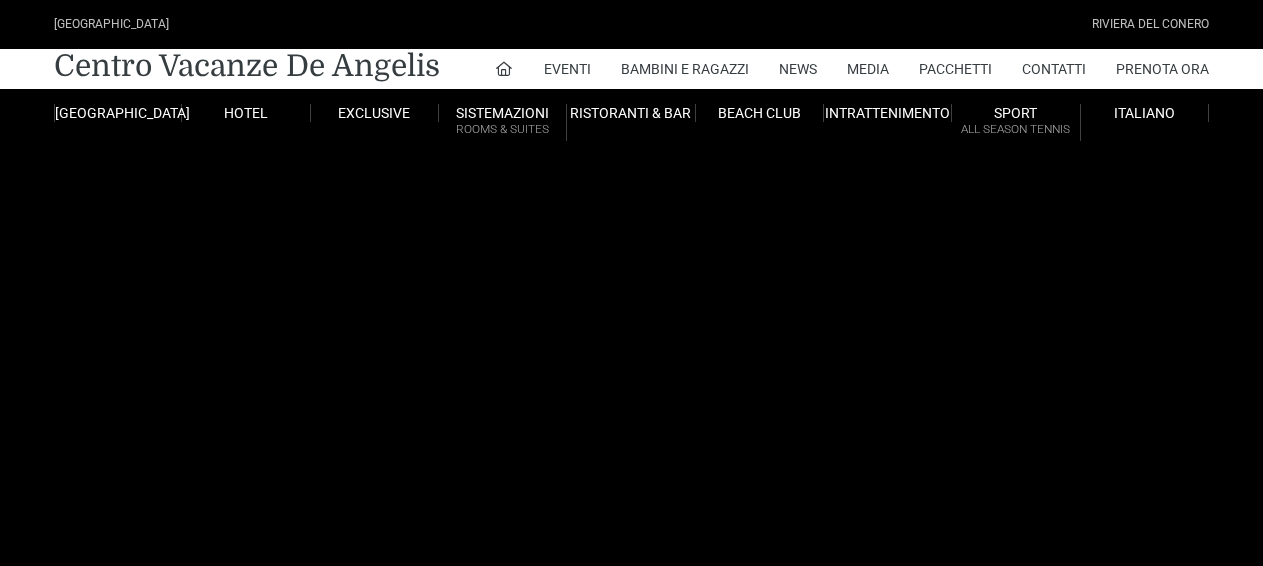 scroll, scrollTop: 0, scrollLeft: 0, axis: both 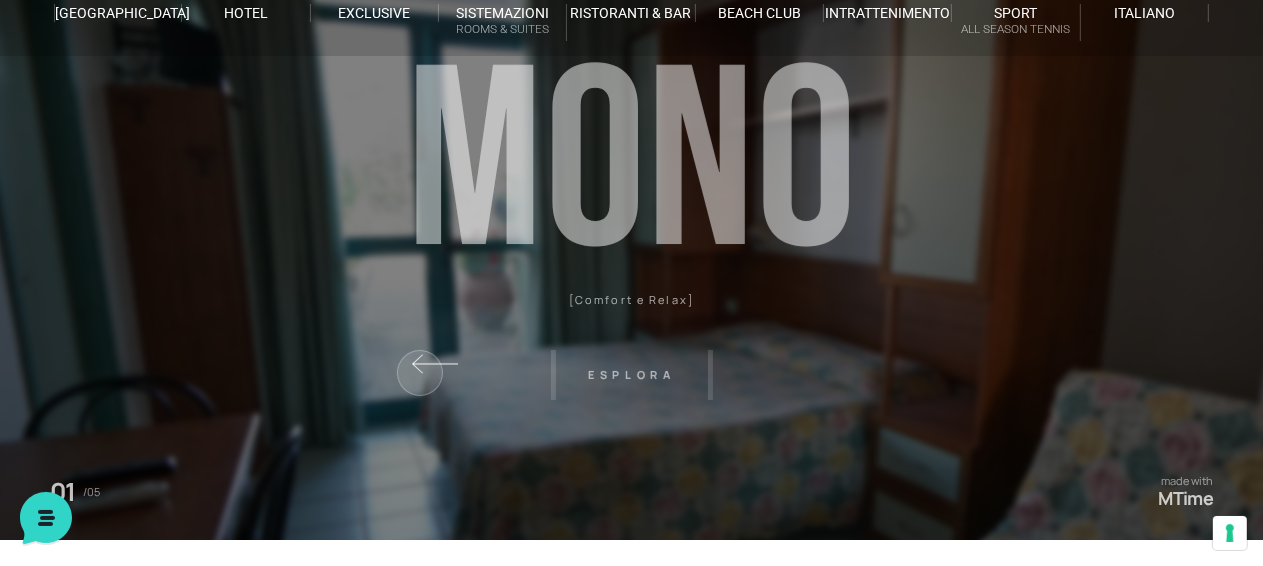 click at bounding box center (210, 220) 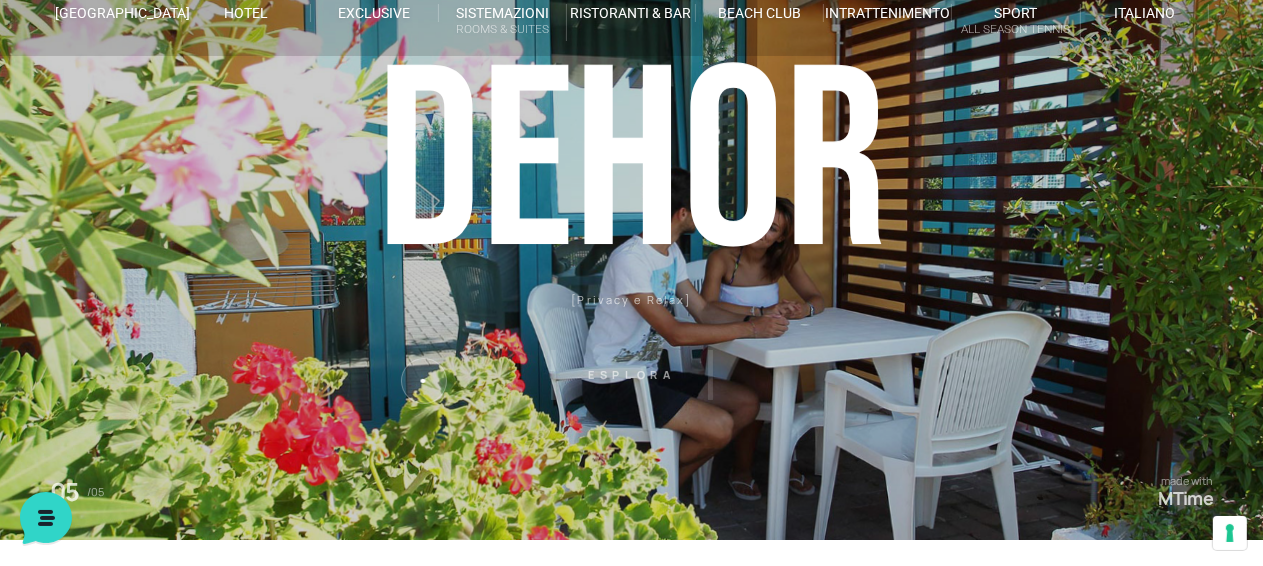 click at bounding box center (631, 220) 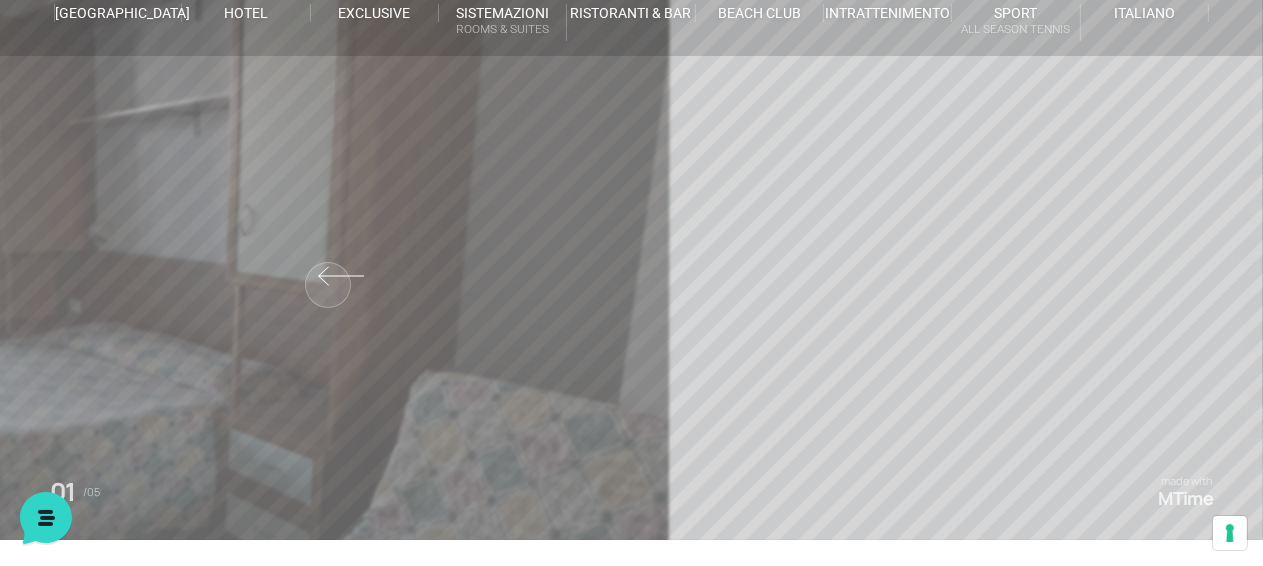 click at bounding box center (210, 220) 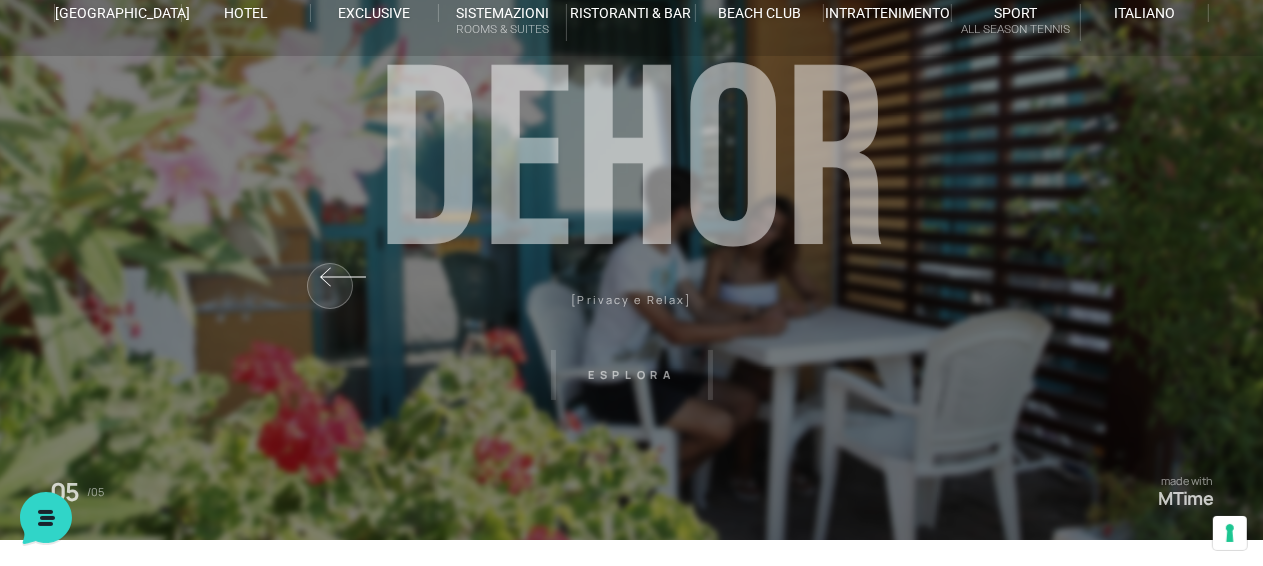 click at bounding box center [210, 220] 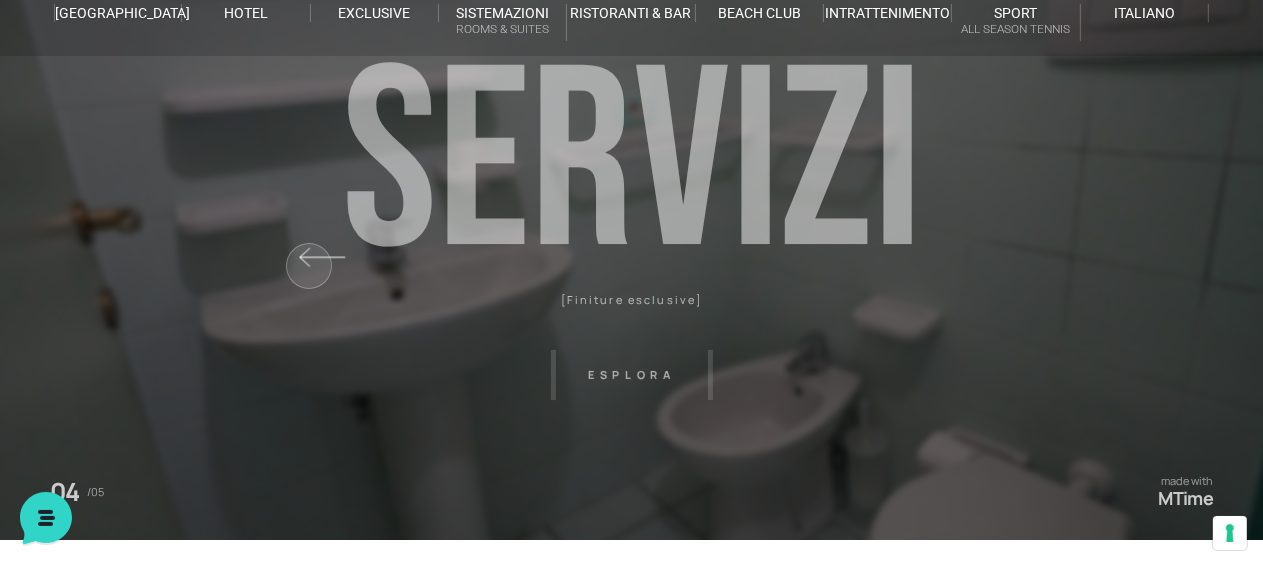 click at bounding box center [210, 220] 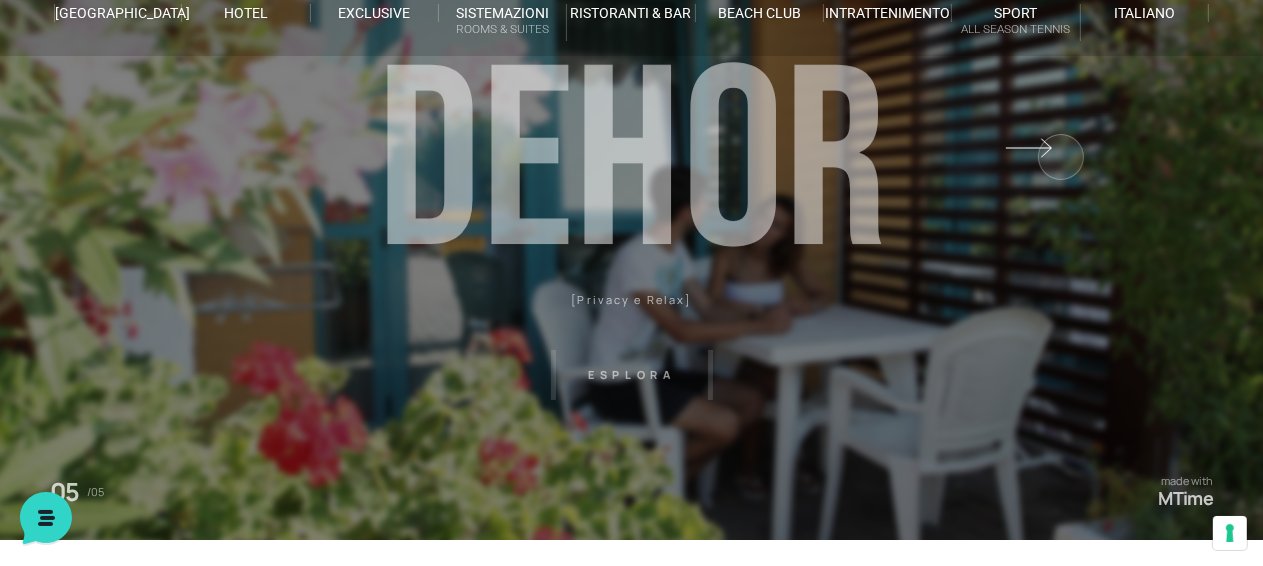 click at bounding box center [1052, 220] 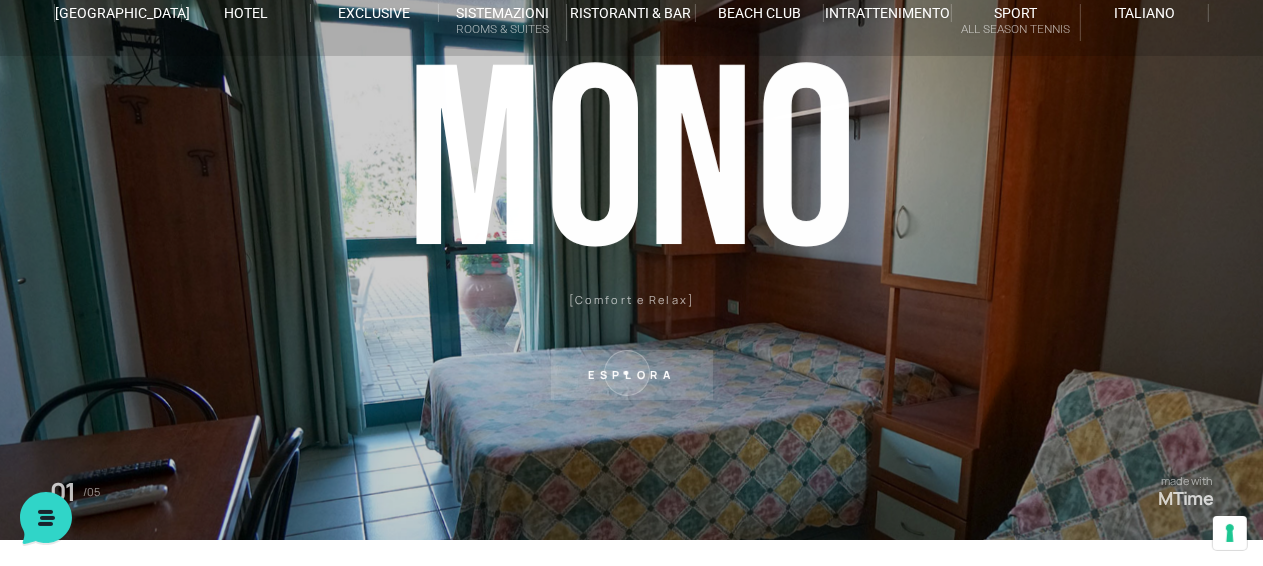click on "Esplora" at bounding box center (632, 375) 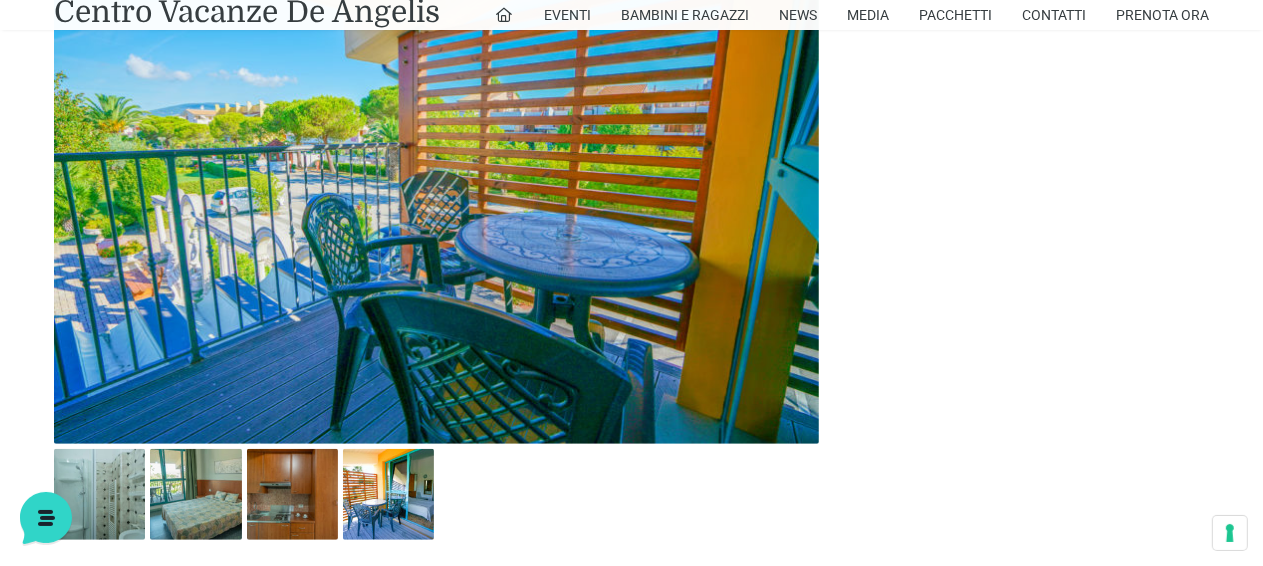 scroll, scrollTop: 840, scrollLeft: 0, axis: vertical 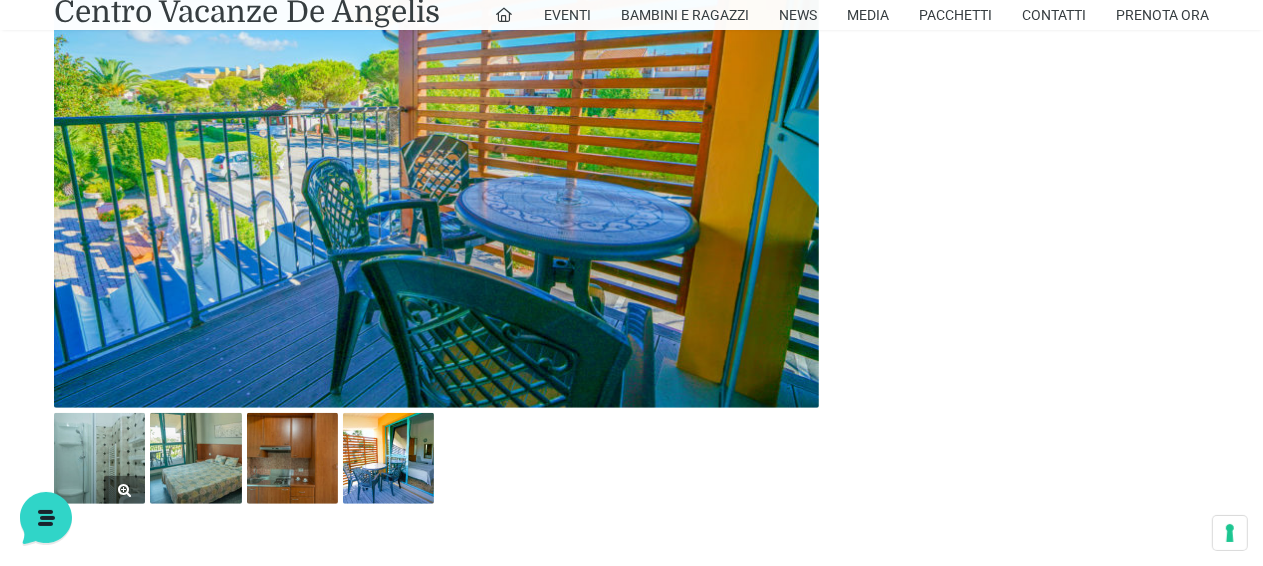 click at bounding box center (99, 458) 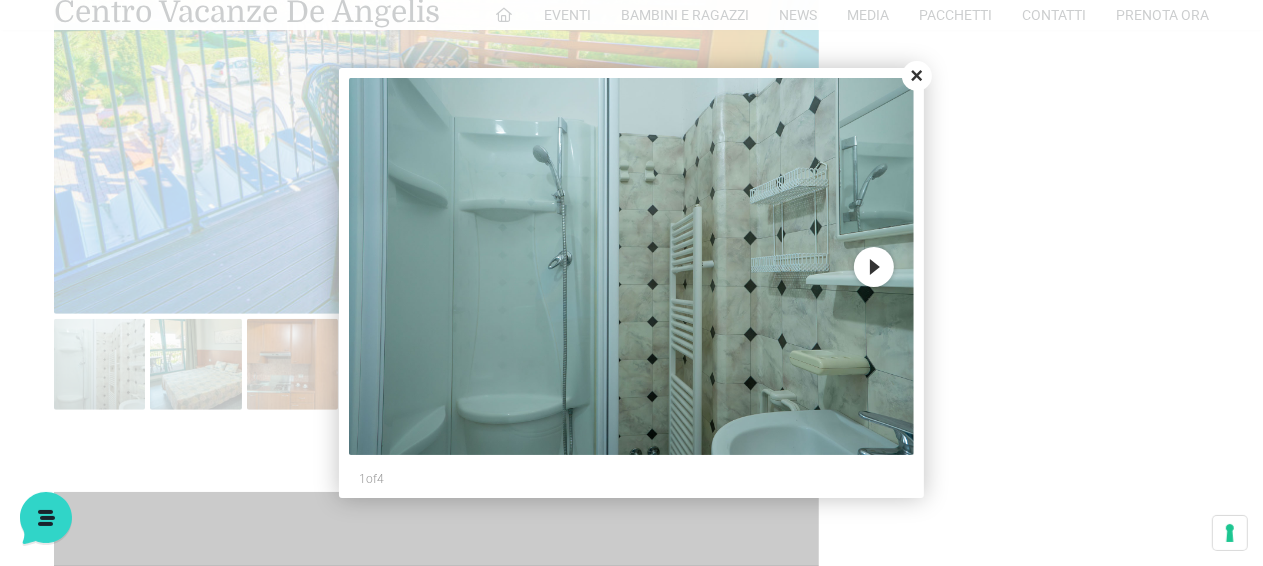 scroll, scrollTop: 940, scrollLeft: 0, axis: vertical 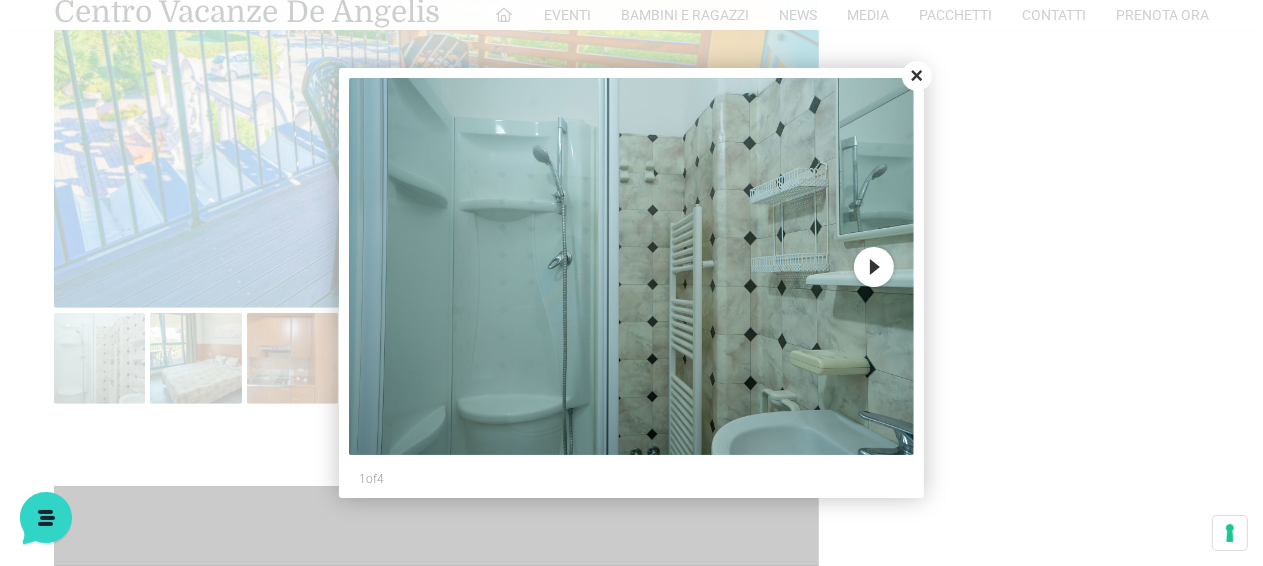 click at bounding box center [632, 266] 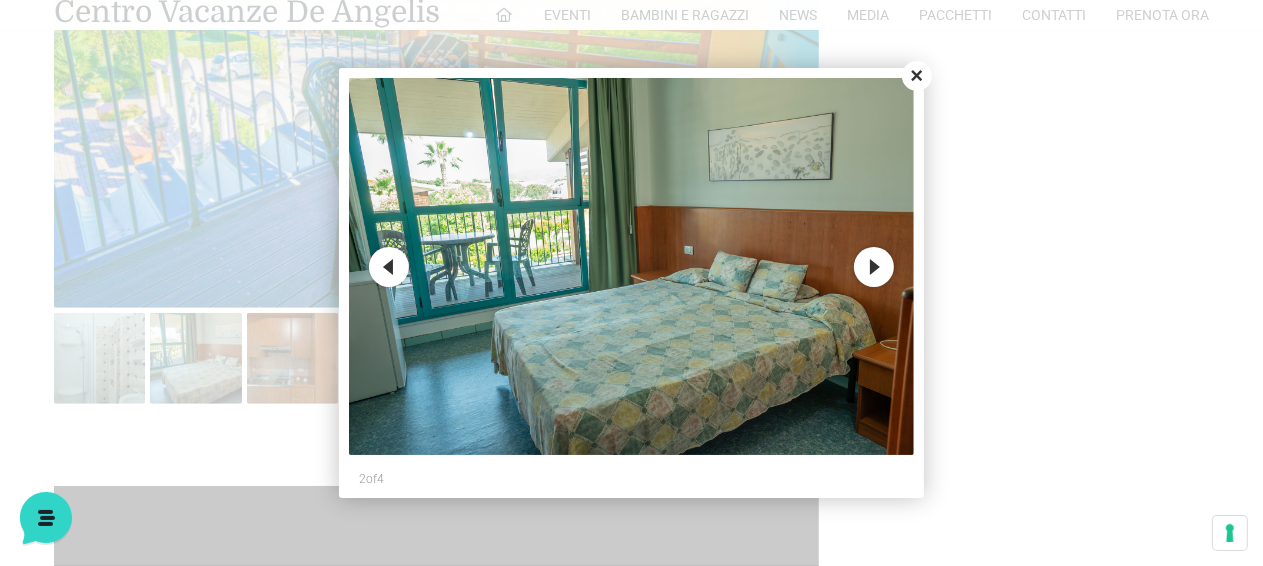 click on "Next" at bounding box center (874, 267) 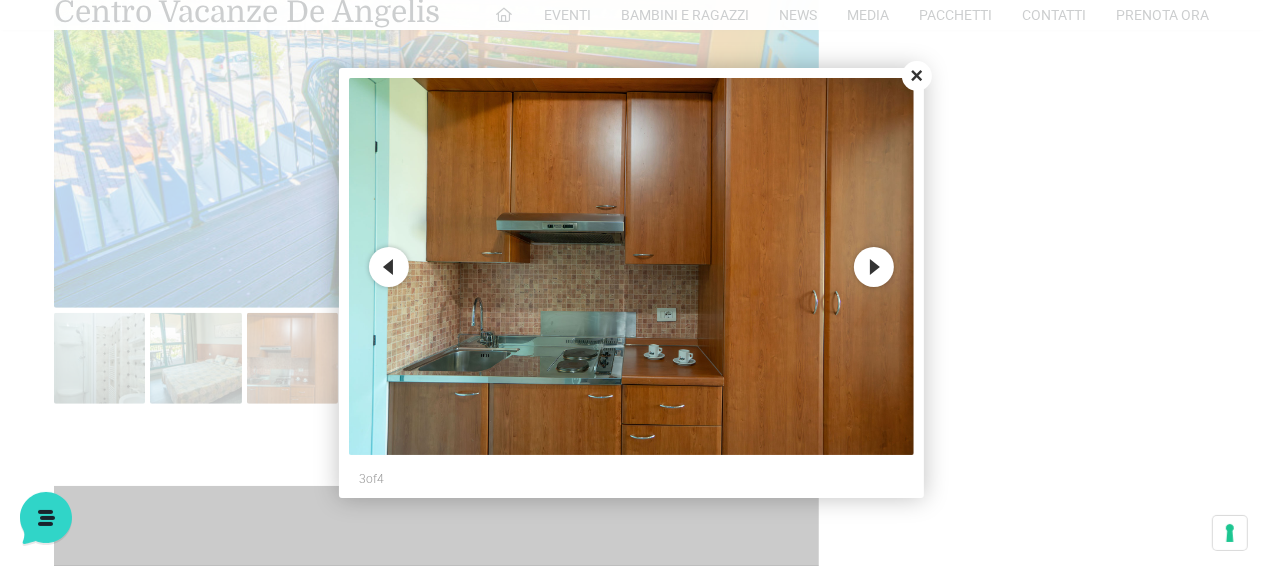 click on "Next" at bounding box center [874, 267] 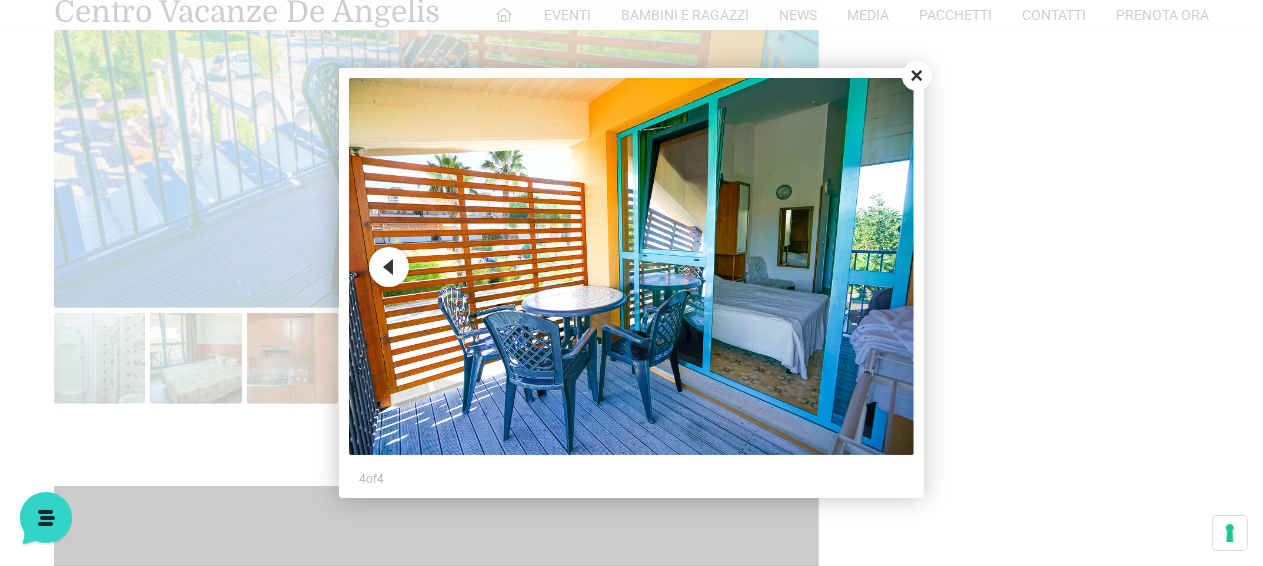 click on "Close" at bounding box center (917, 76) 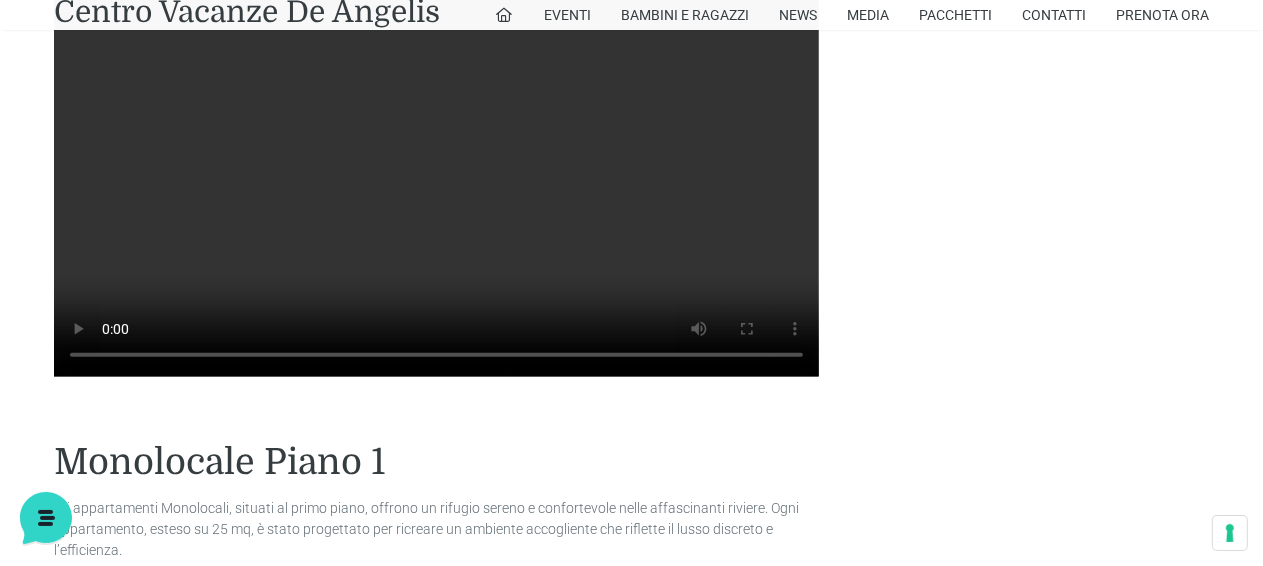 scroll, scrollTop: 1440, scrollLeft: 0, axis: vertical 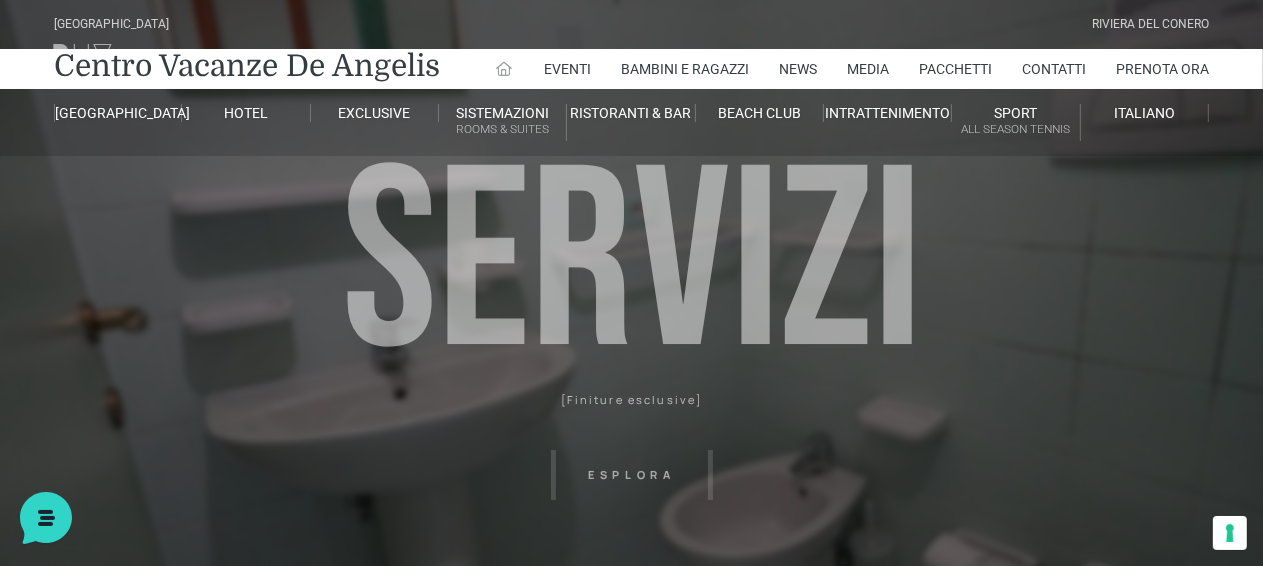click at bounding box center (504, 69) 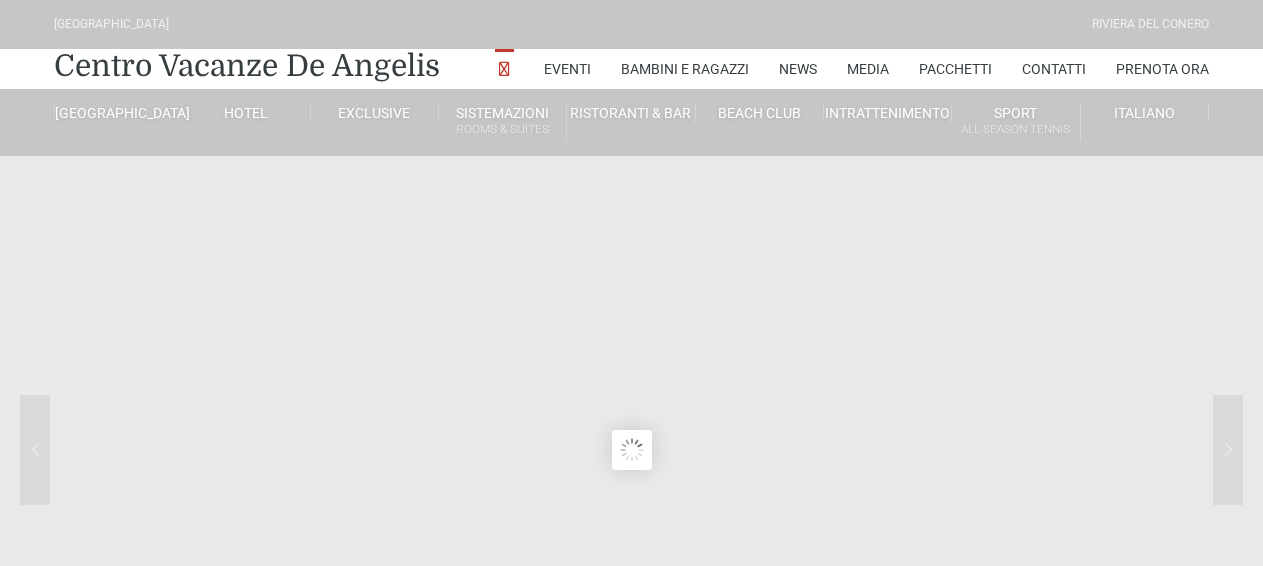 scroll, scrollTop: 0, scrollLeft: 0, axis: both 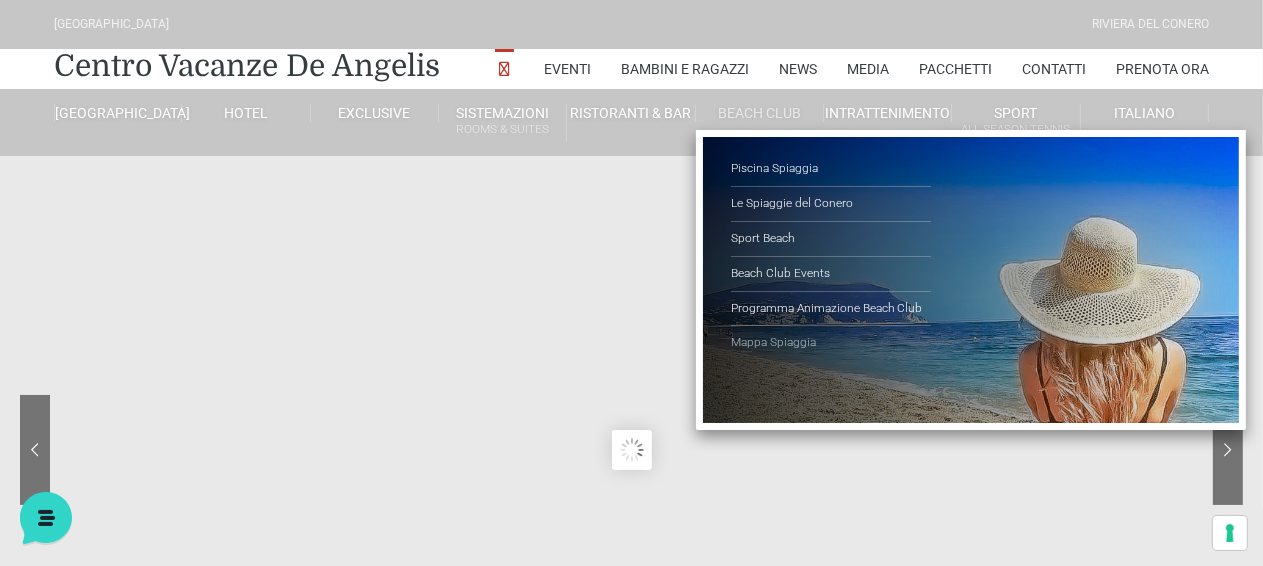 click on "Mappa Spiaggia" at bounding box center (831, 343) 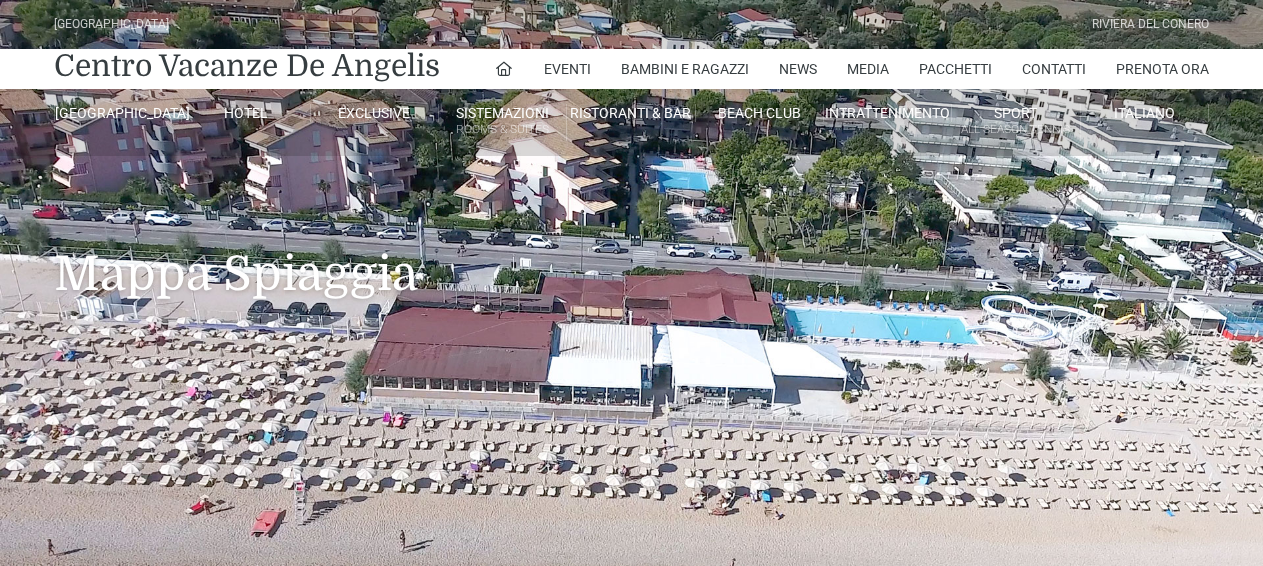 scroll, scrollTop: 0, scrollLeft: 0, axis: both 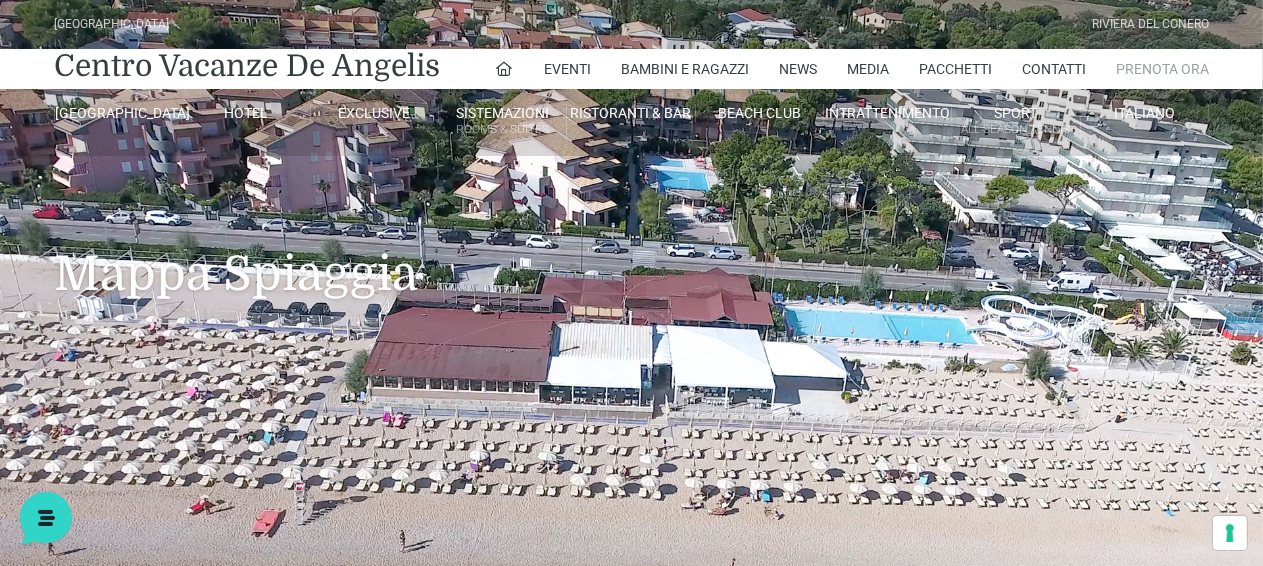 click on "Prenota Ora" at bounding box center (1162, 69) 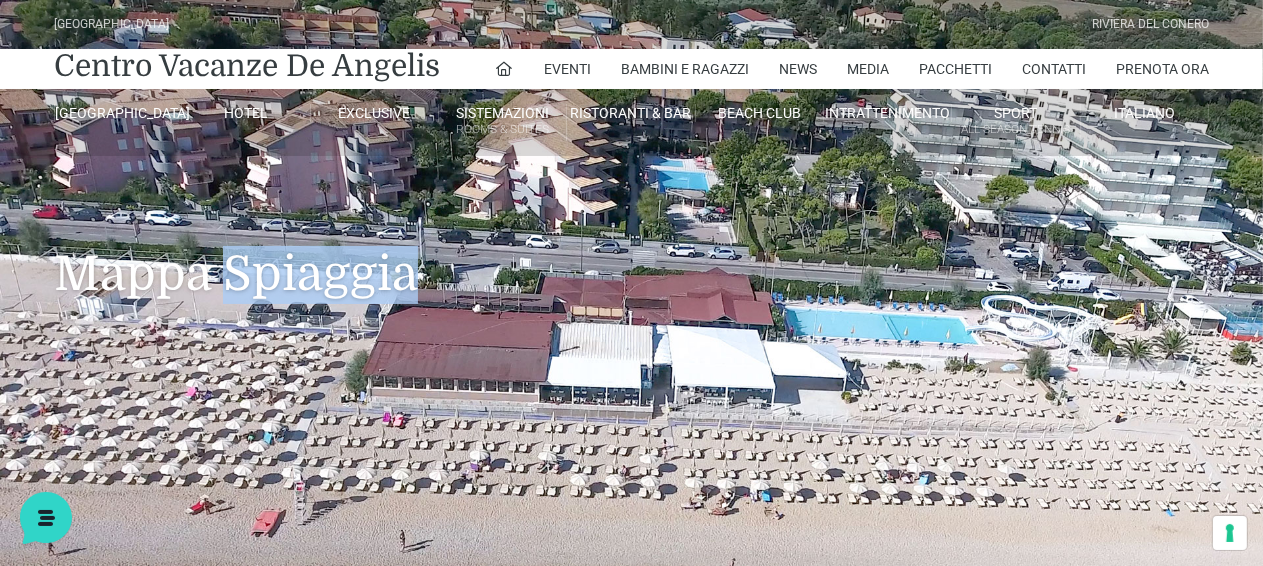 drag, startPoint x: 650, startPoint y: 348, endPoint x: 189, endPoint y: 337, distance: 461.13123 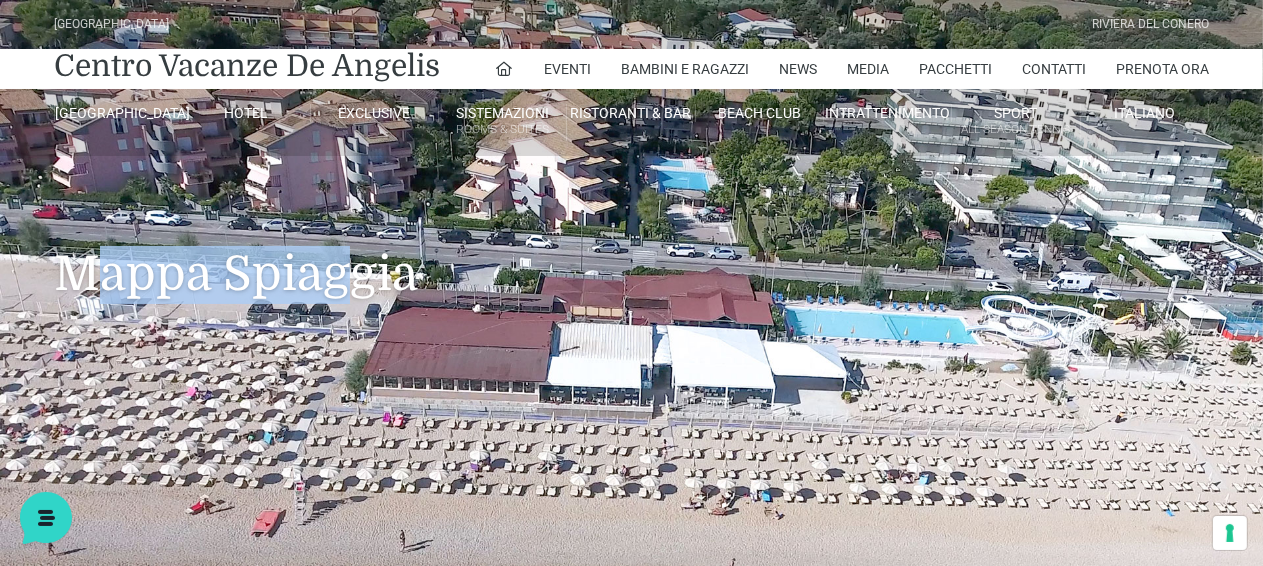drag, startPoint x: 129, startPoint y: 284, endPoint x: 353, endPoint y: 279, distance: 224.0558 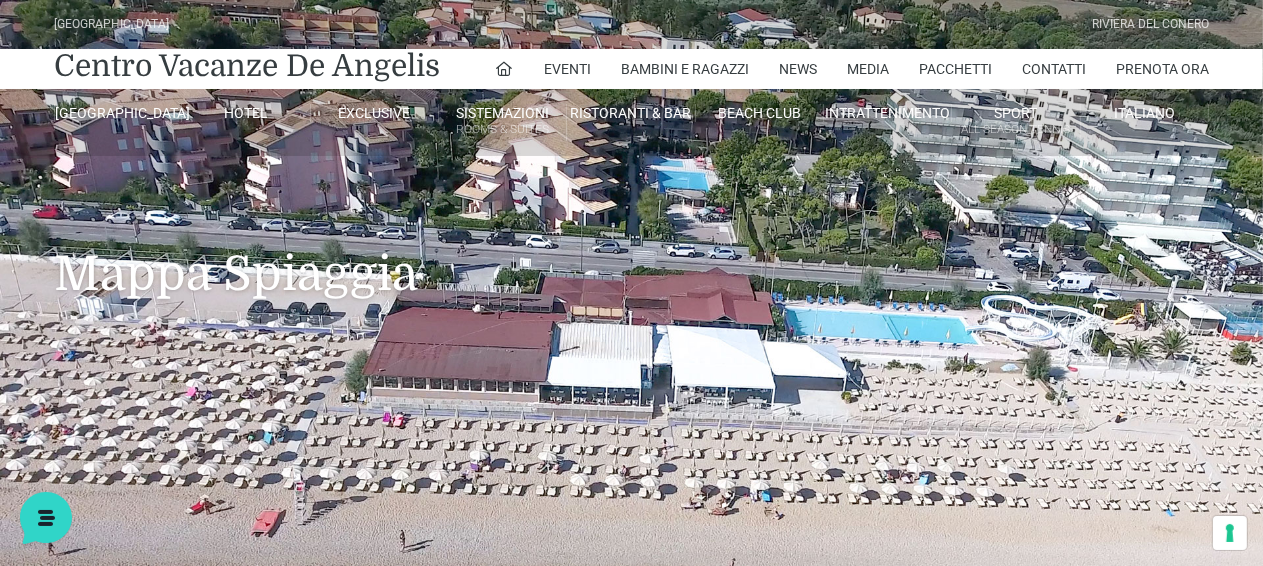 drag, startPoint x: 353, startPoint y: 279, endPoint x: 340, endPoint y: 275, distance: 13.601471 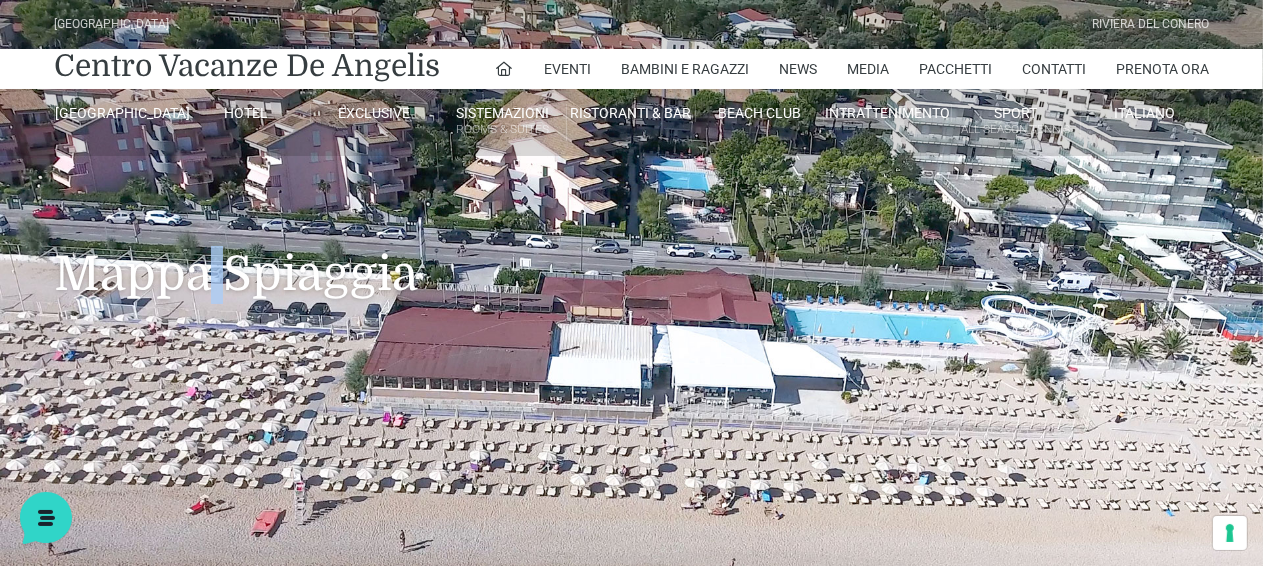 drag, startPoint x: 209, startPoint y: 291, endPoint x: 219, endPoint y: 292, distance: 10.049875 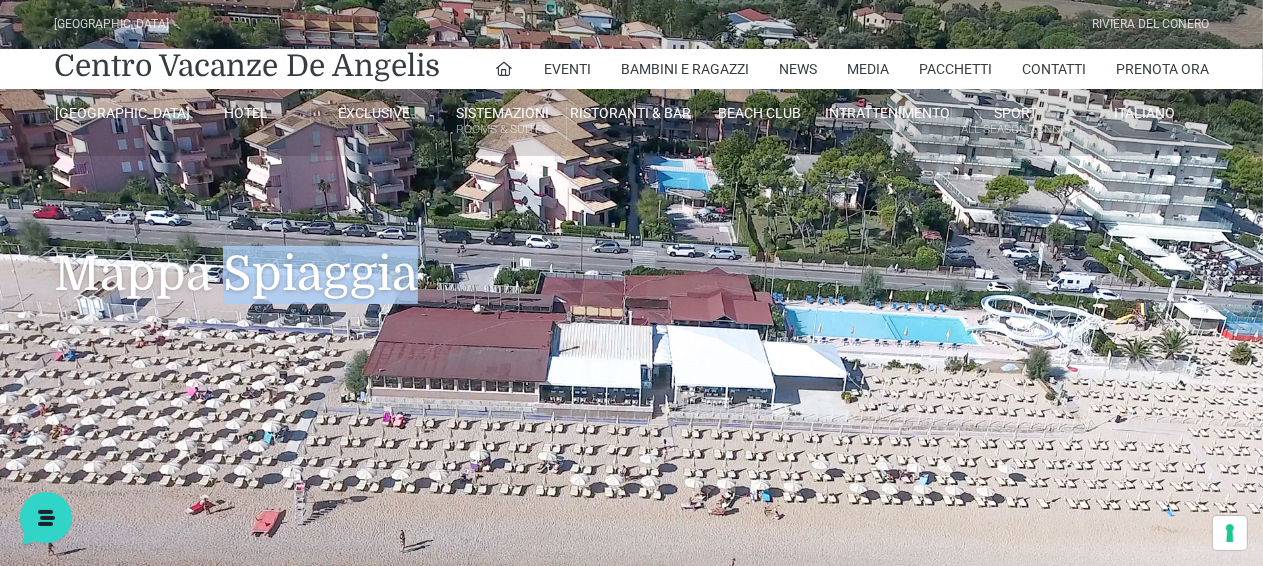 click on "Mappa Spiaggia" at bounding box center [631, 244] 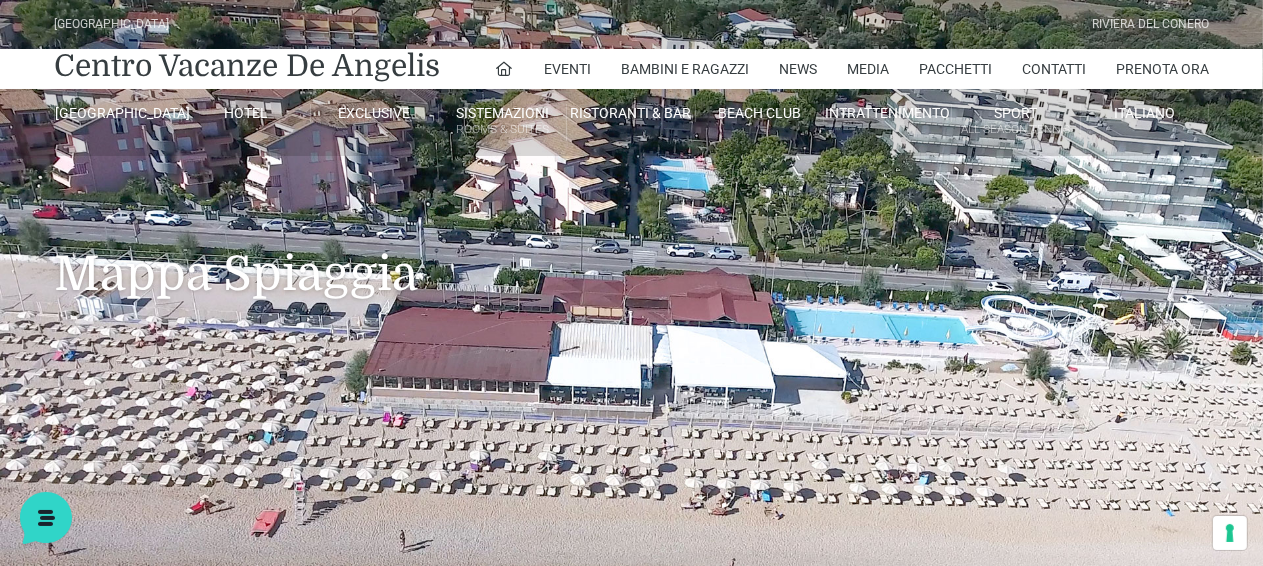drag, startPoint x: 456, startPoint y: 301, endPoint x: 564, endPoint y: 303, distance: 108.01852 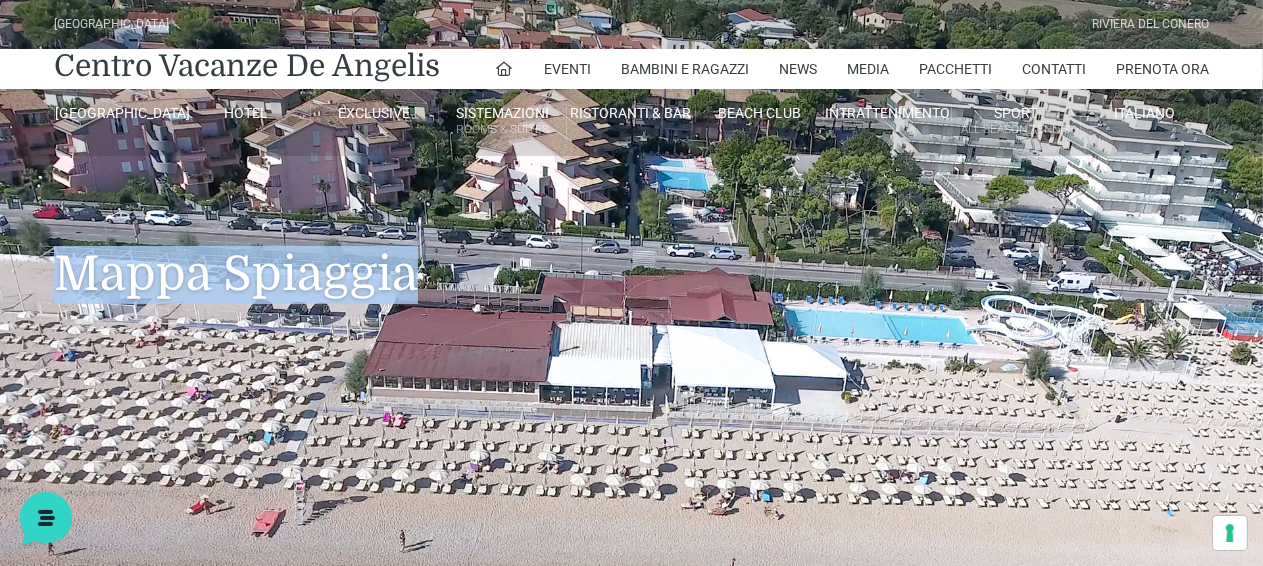 drag, startPoint x: 28, startPoint y: 265, endPoint x: 428, endPoint y: 275, distance: 400.12497 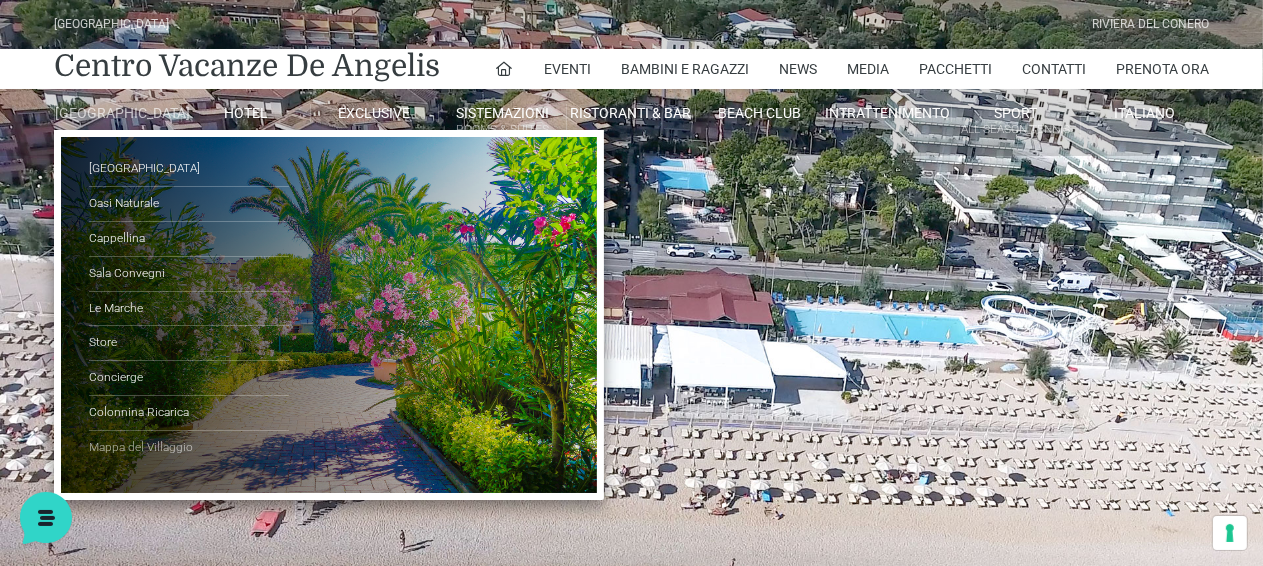 click on "Mappa del Villaggio" at bounding box center [189, 448] 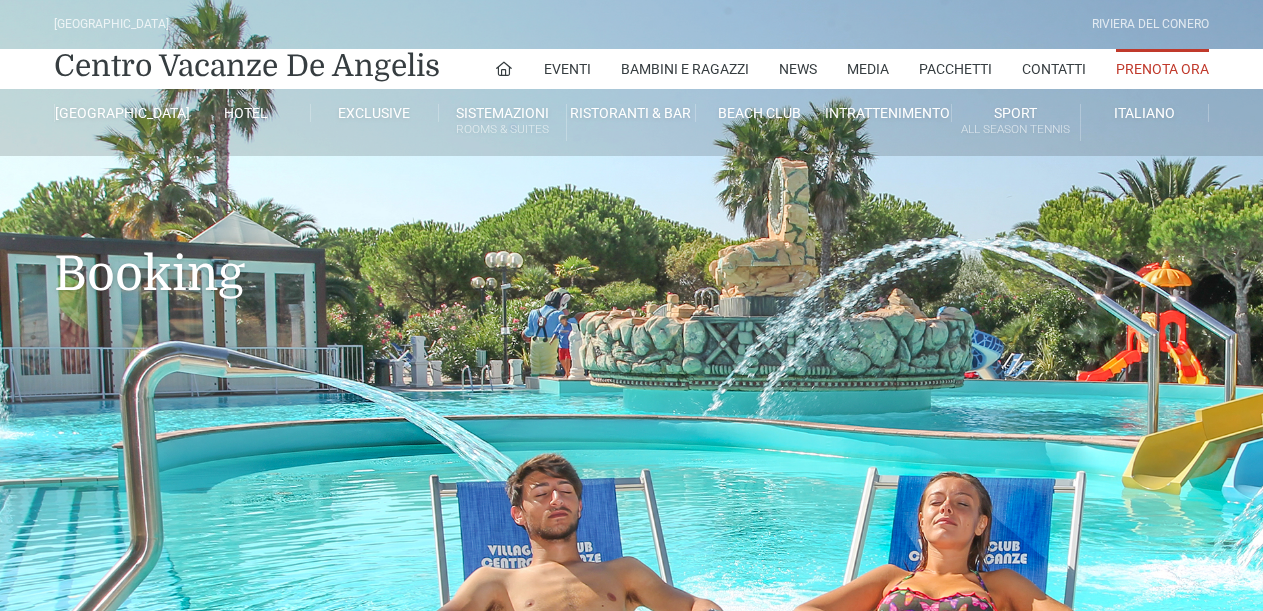 scroll, scrollTop: 0, scrollLeft: 0, axis: both 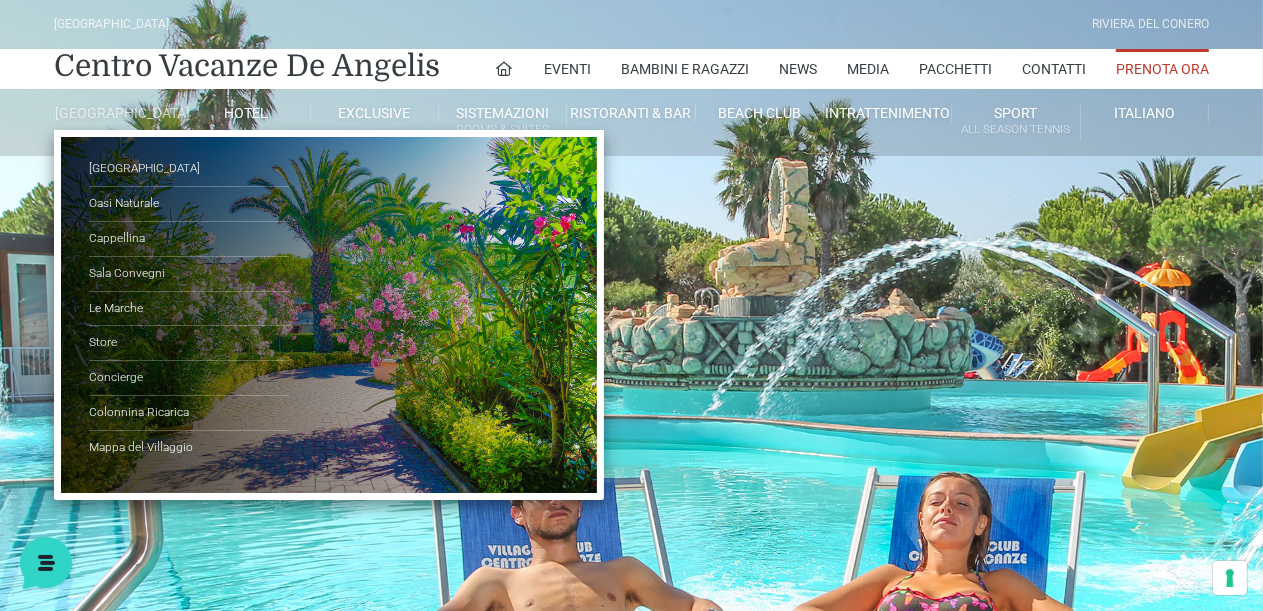 click on "[GEOGRAPHIC_DATA]" at bounding box center (118, 113) 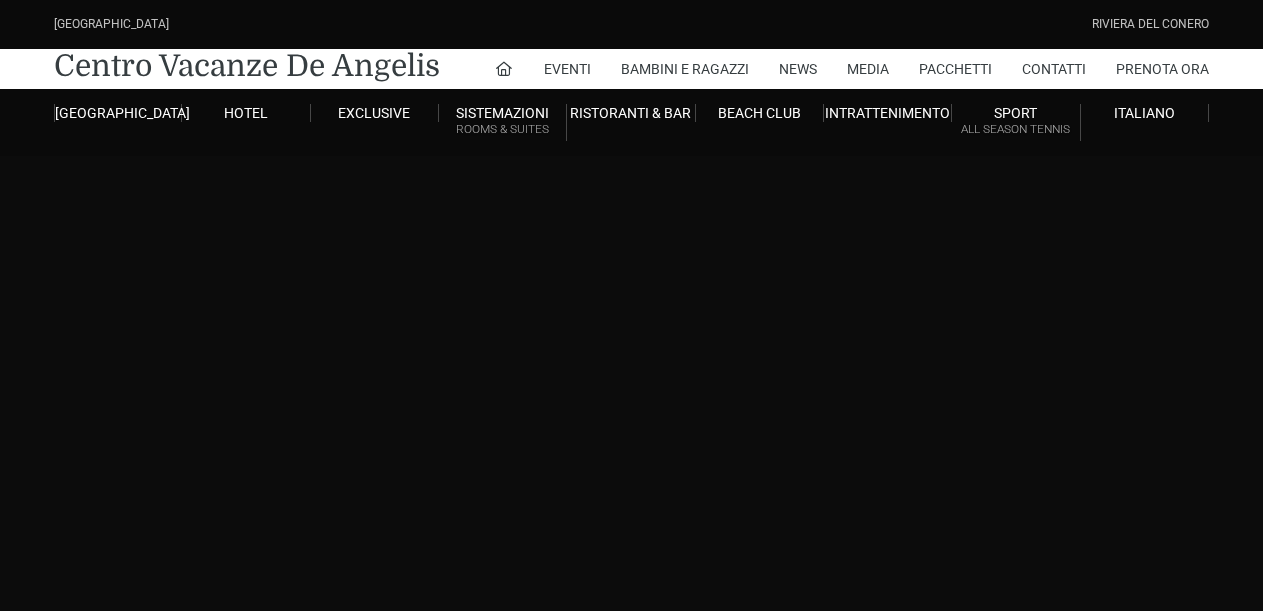 scroll, scrollTop: 0, scrollLeft: 0, axis: both 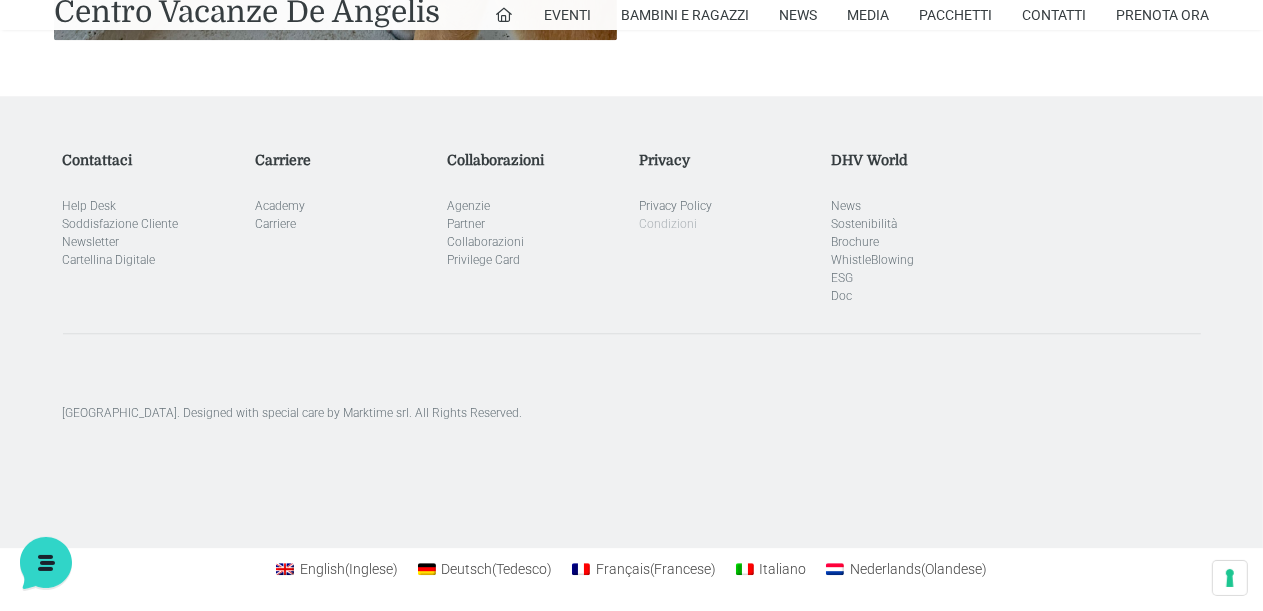 click on "Condizioni" at bounding box center [668, 224] 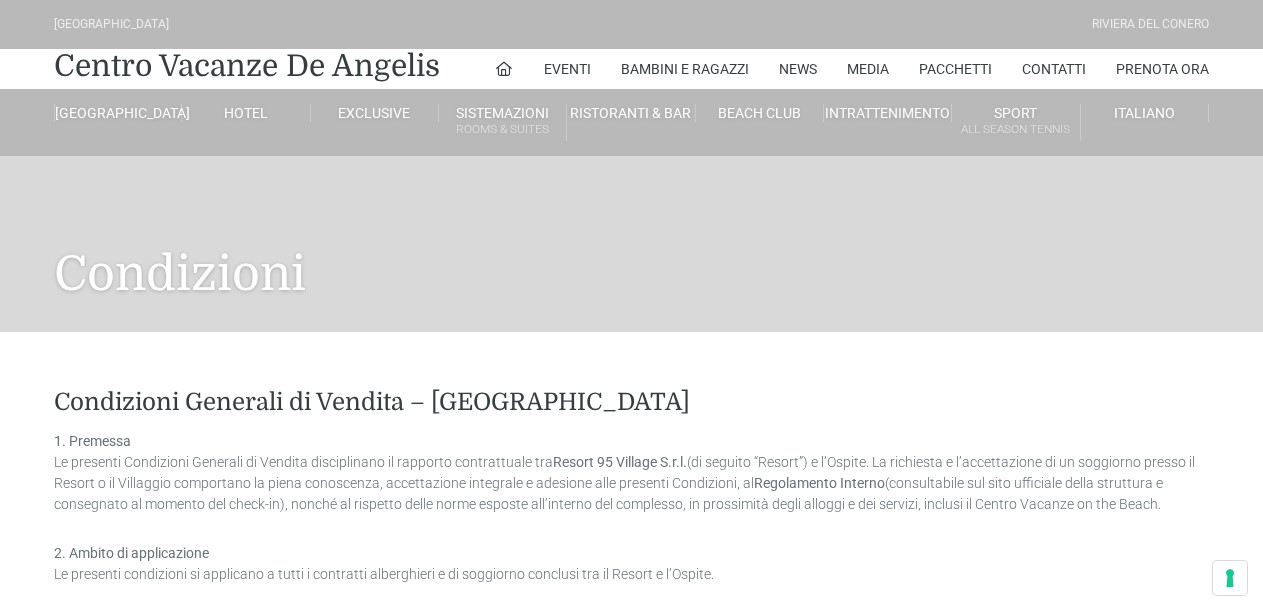 scroll, scrollTop: 0, scrollLeft: 0, axis: both 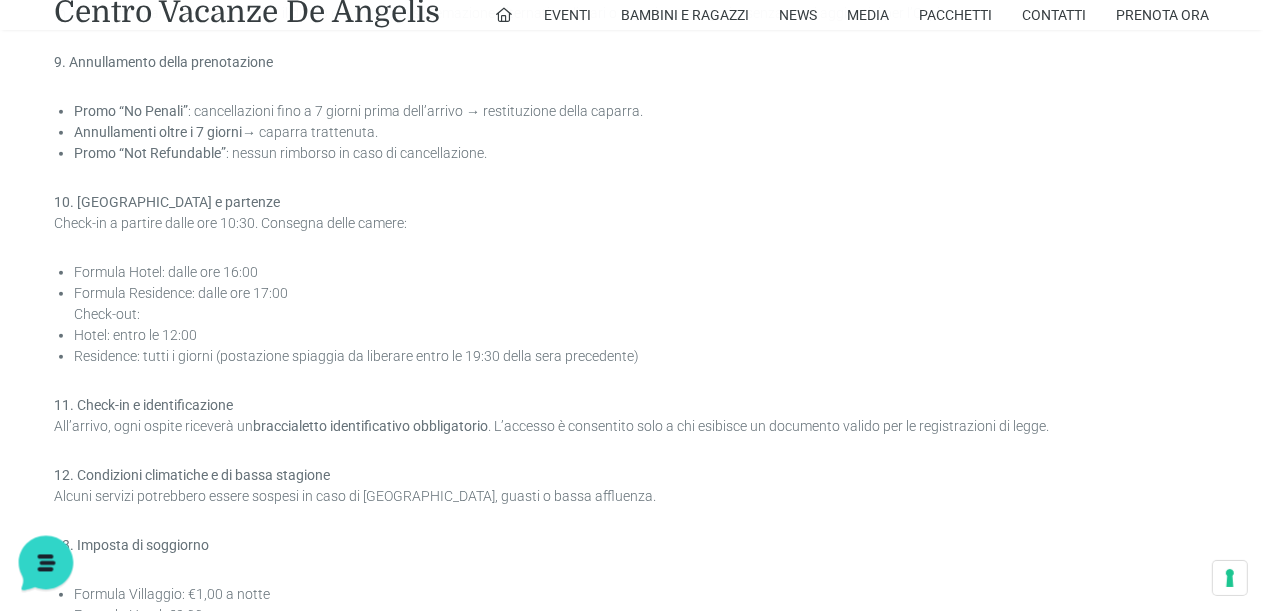 click 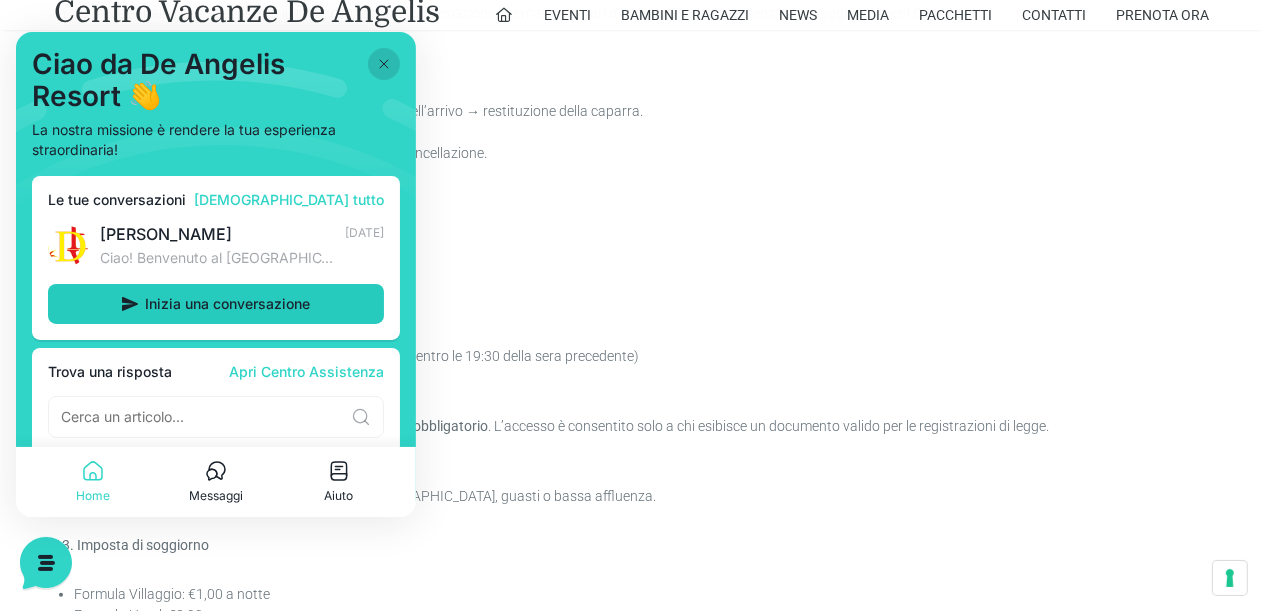 click on "Inizia una conversazione" at bounding box center (228, 304) 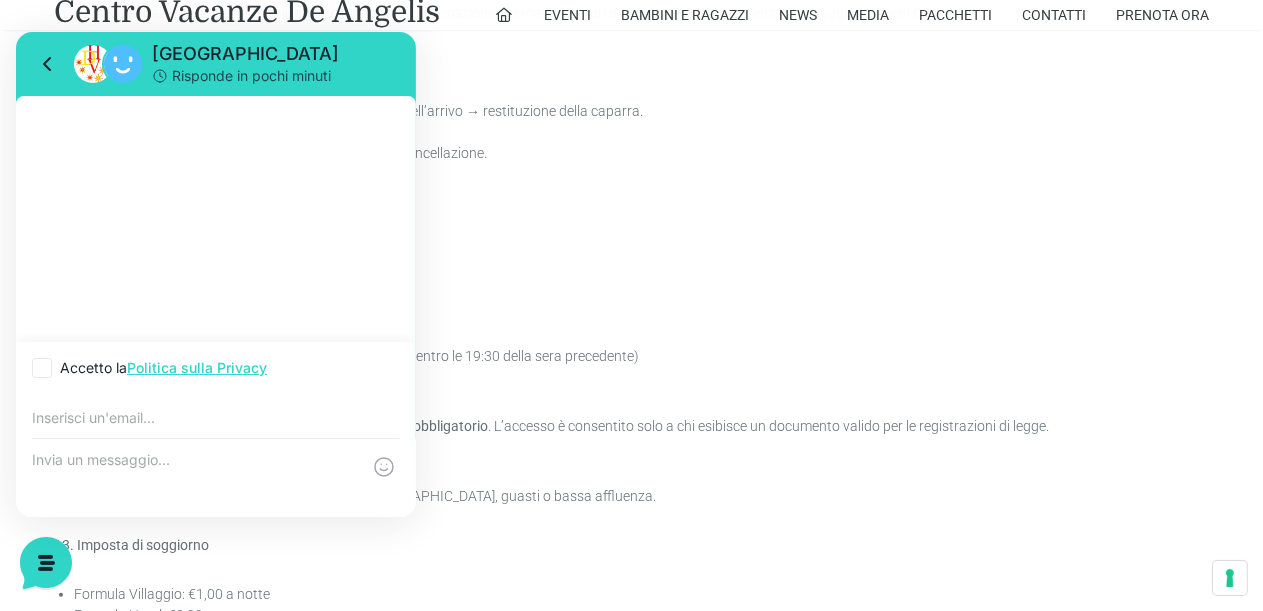 click at bounding box center (216, 418) 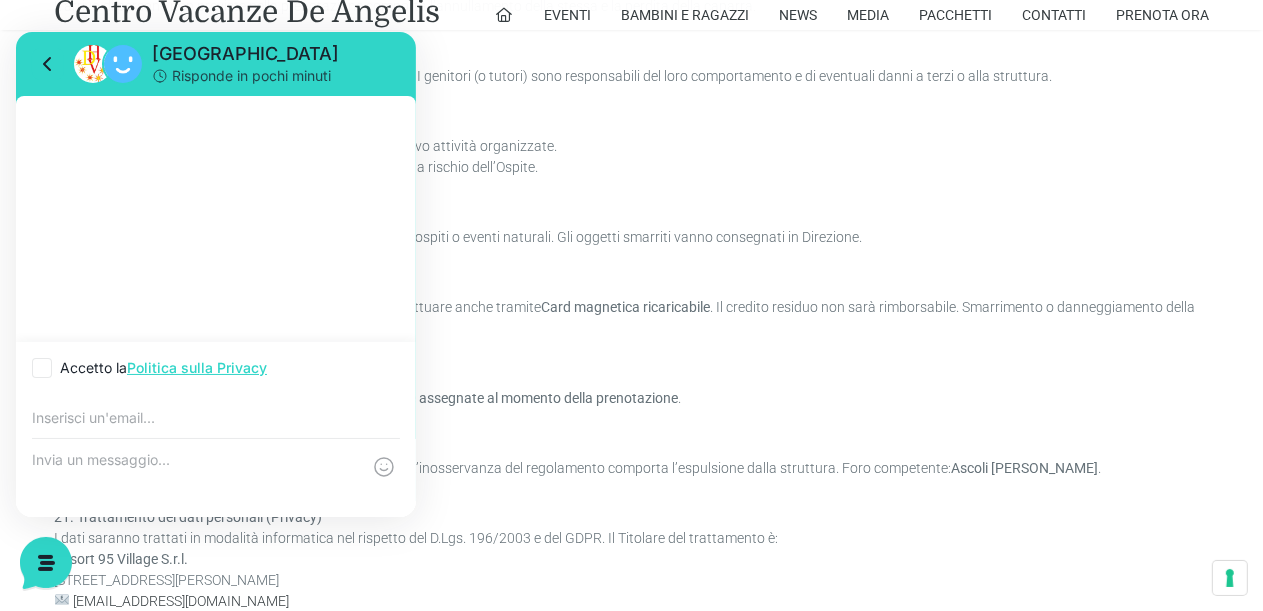scroll, scrollTop: 2075, scrollLeft: 0, axis: vertical 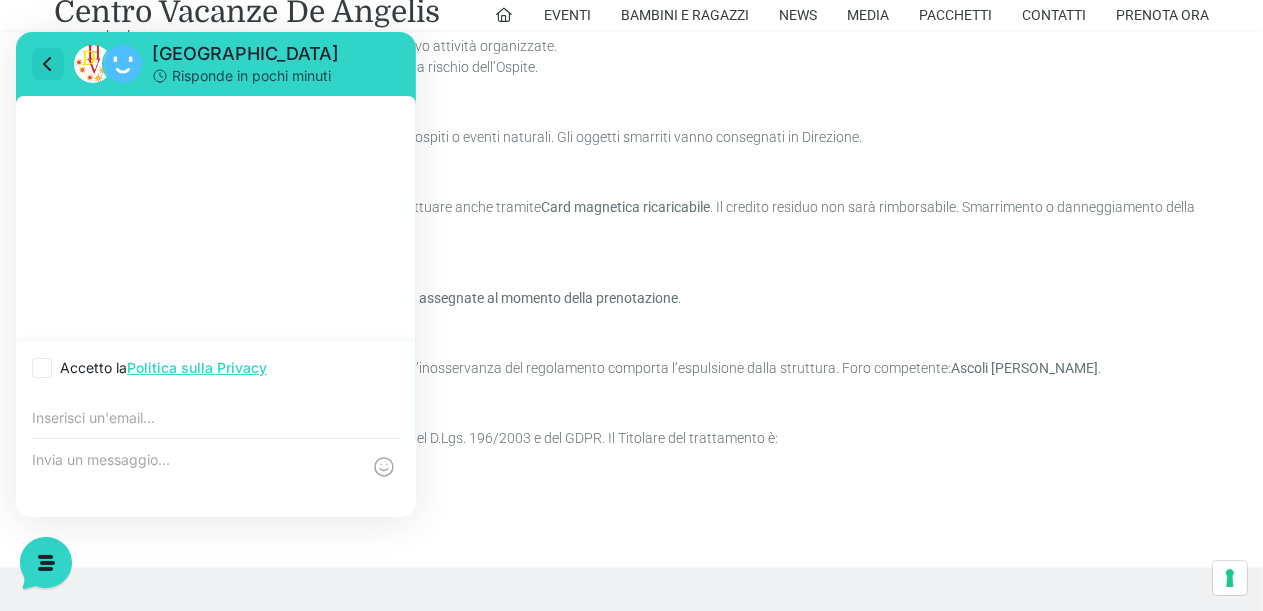 click 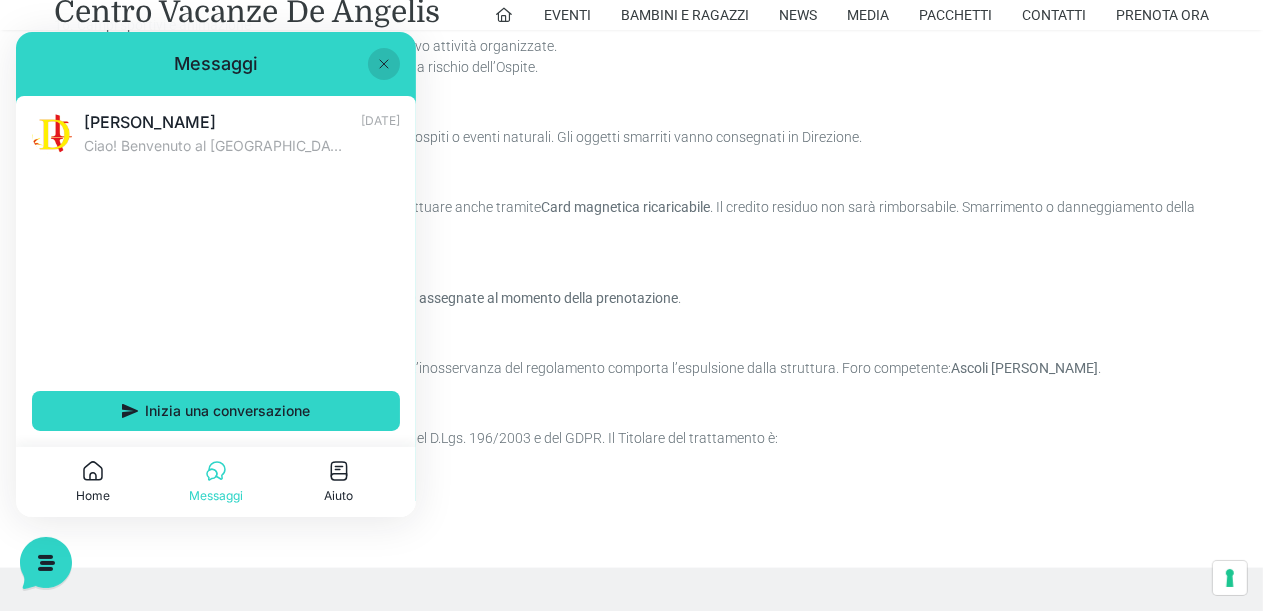 click 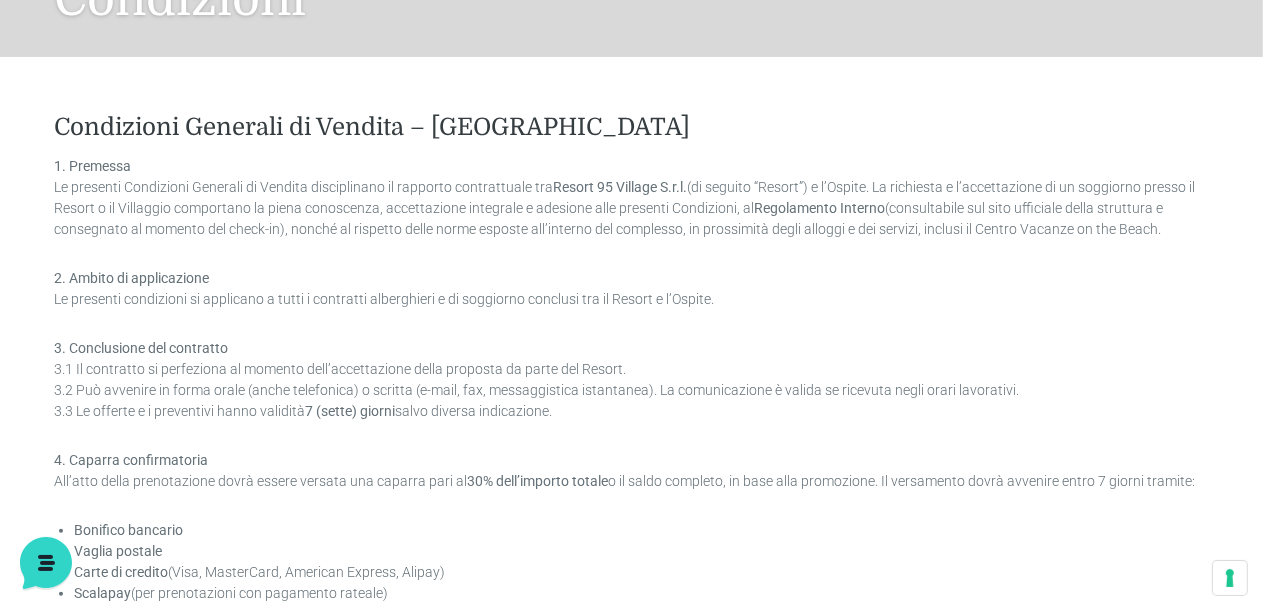 scroll, scrollTop: 675, scrollLeft: 0, axis: vertical 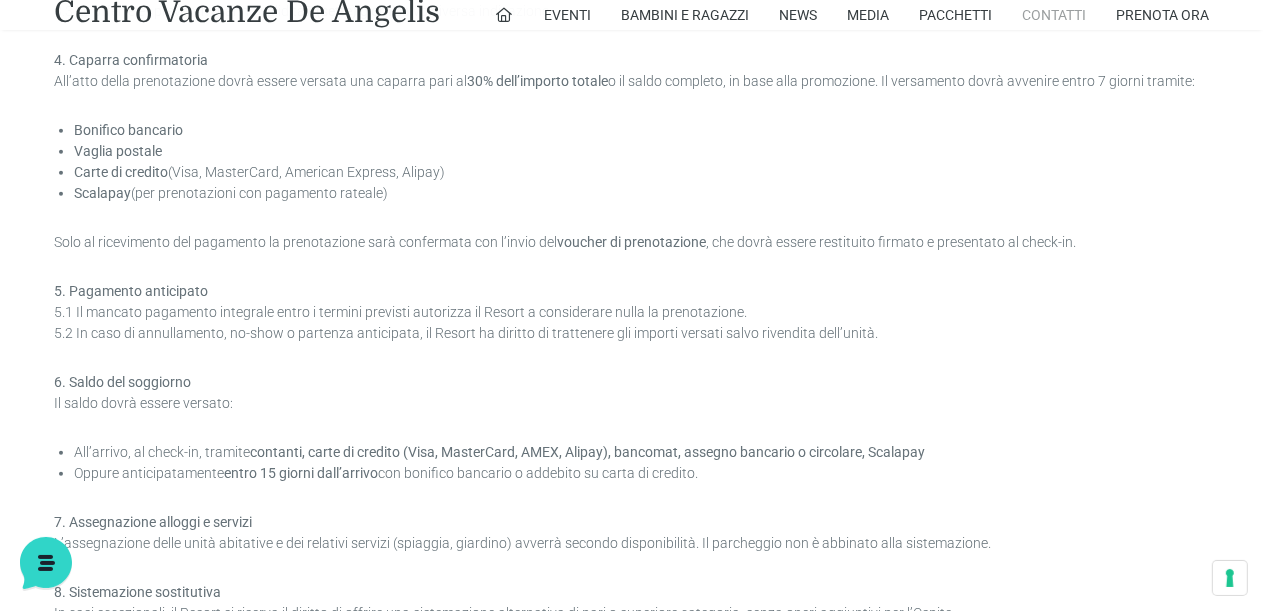 click on "Contatti" at bounding box center [1054, 15] 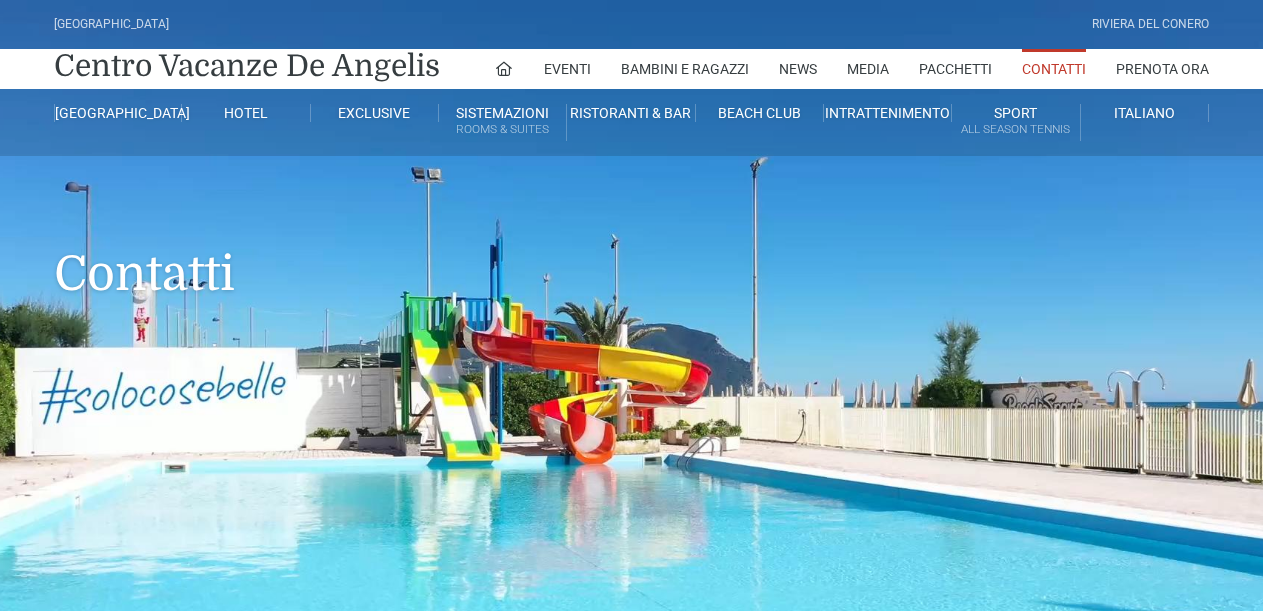 scroll, scrollTop: 0, scrollLeft: 0, axis: both 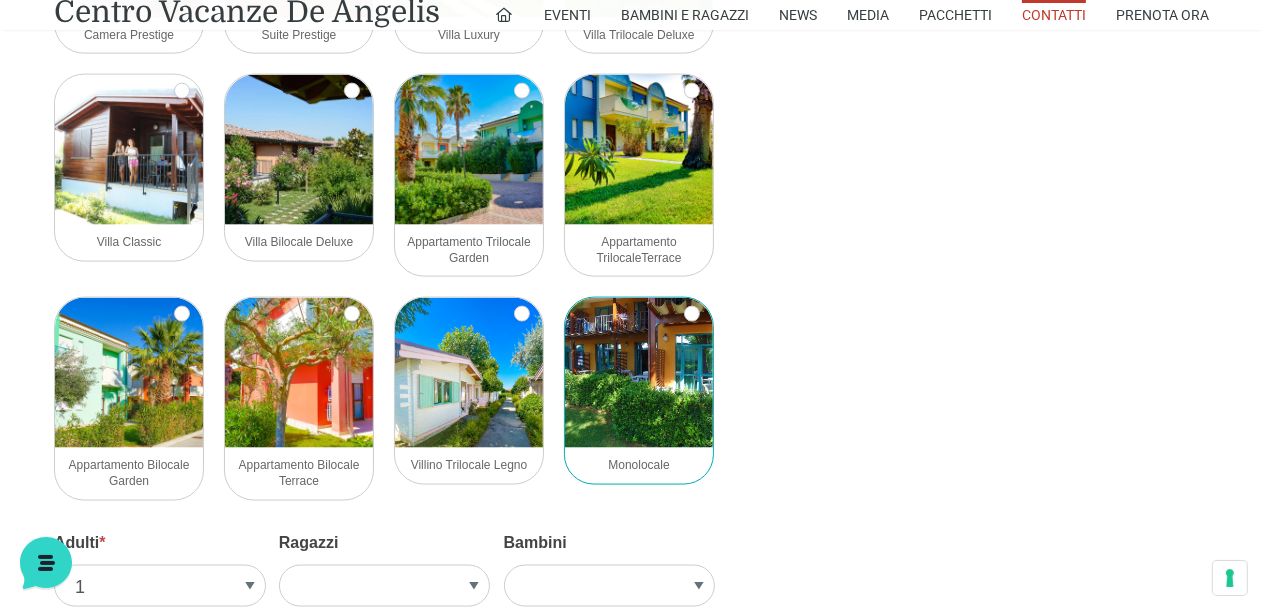 click at bounding box center [639, 373] 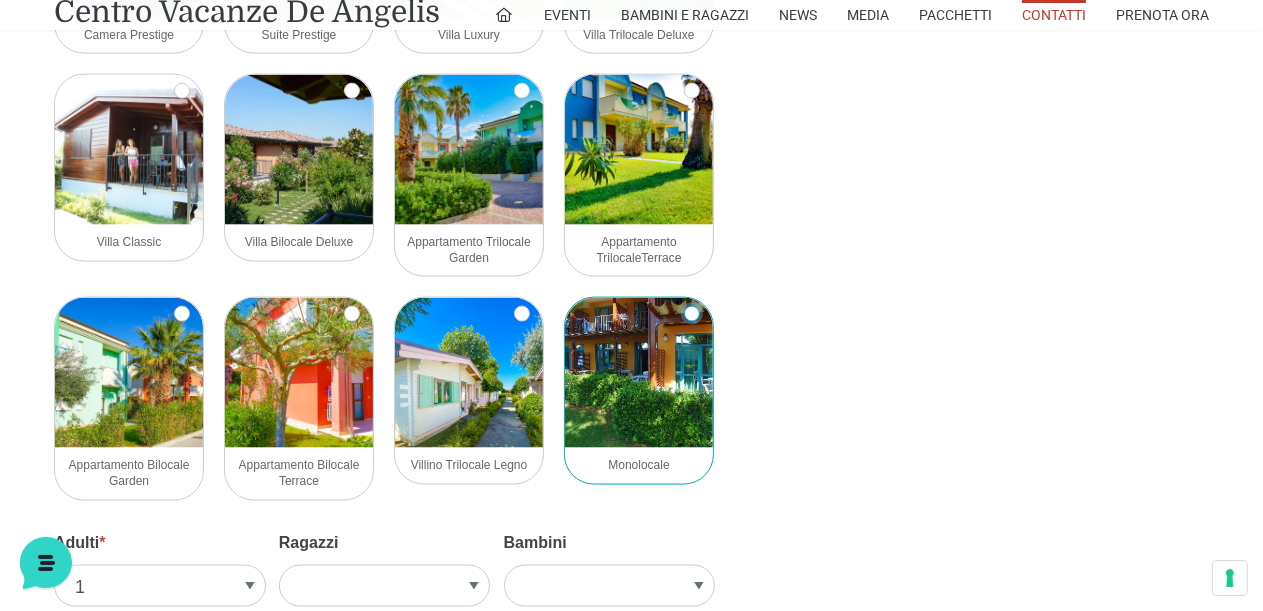click on "Monolocale" at bounding box center [692, 314] 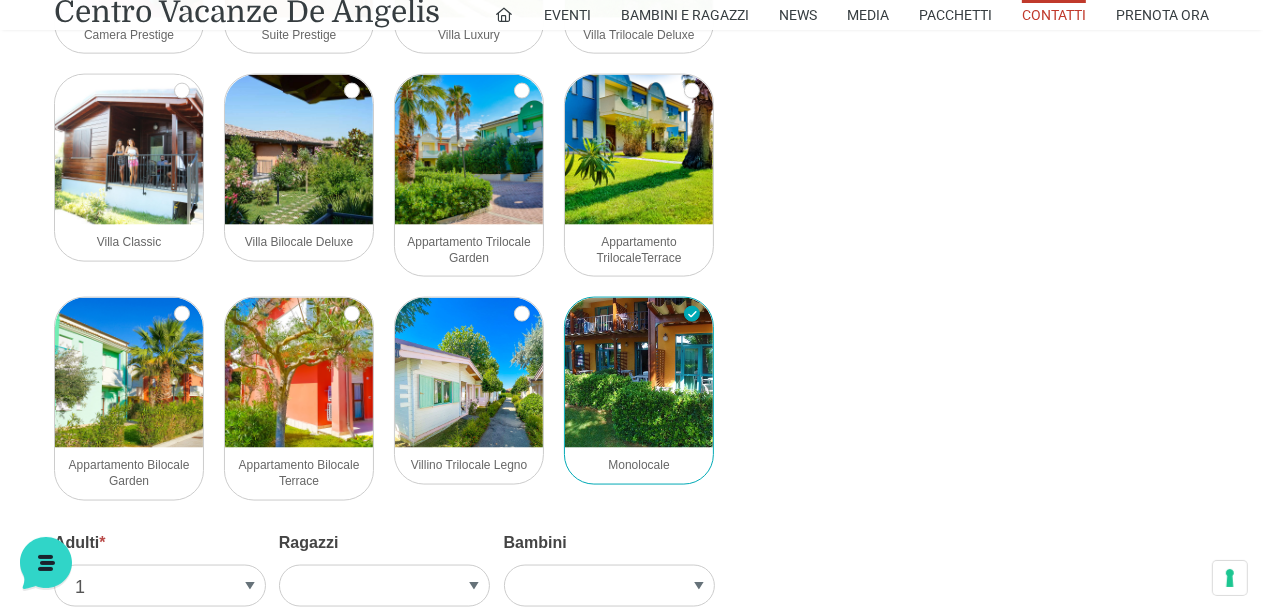 click on "Monolocale" at bounding box center [638, 465] 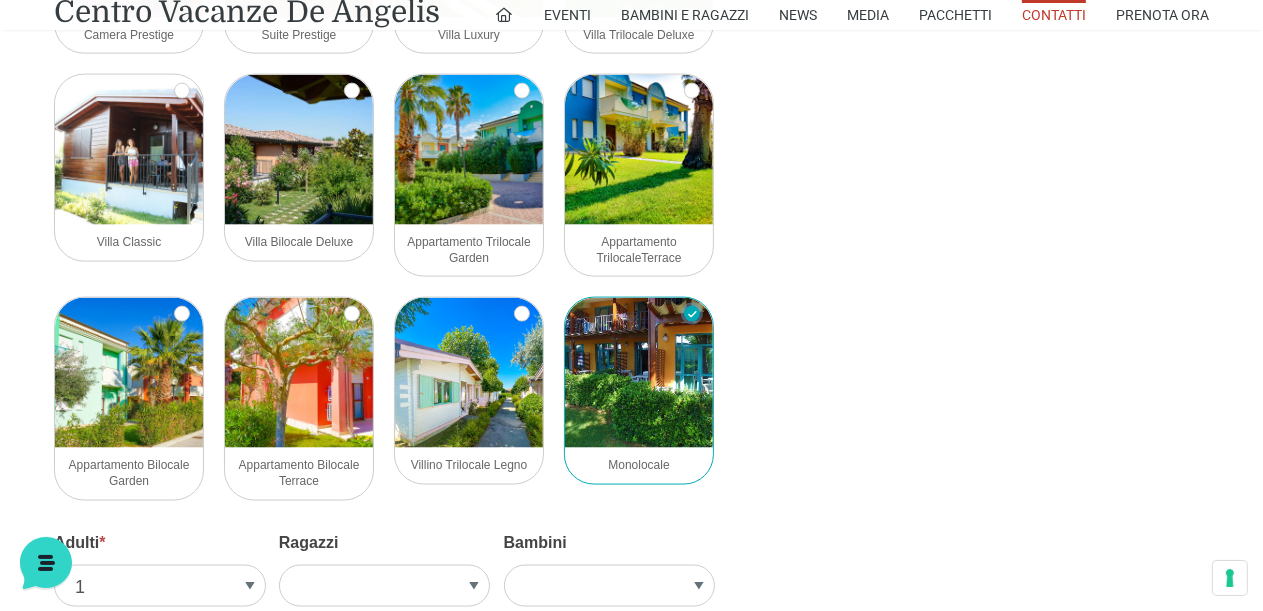 click on "Monolocale" at bounding box center (692, 314) 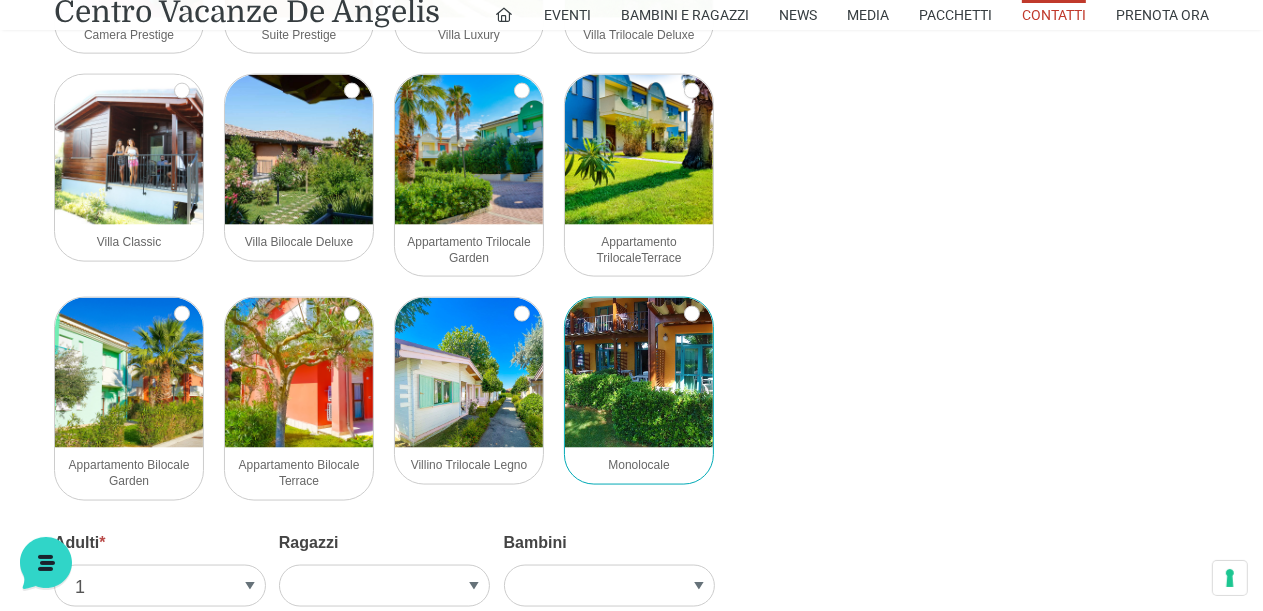 click on "Monolocale" at bounding box center (638, 465) 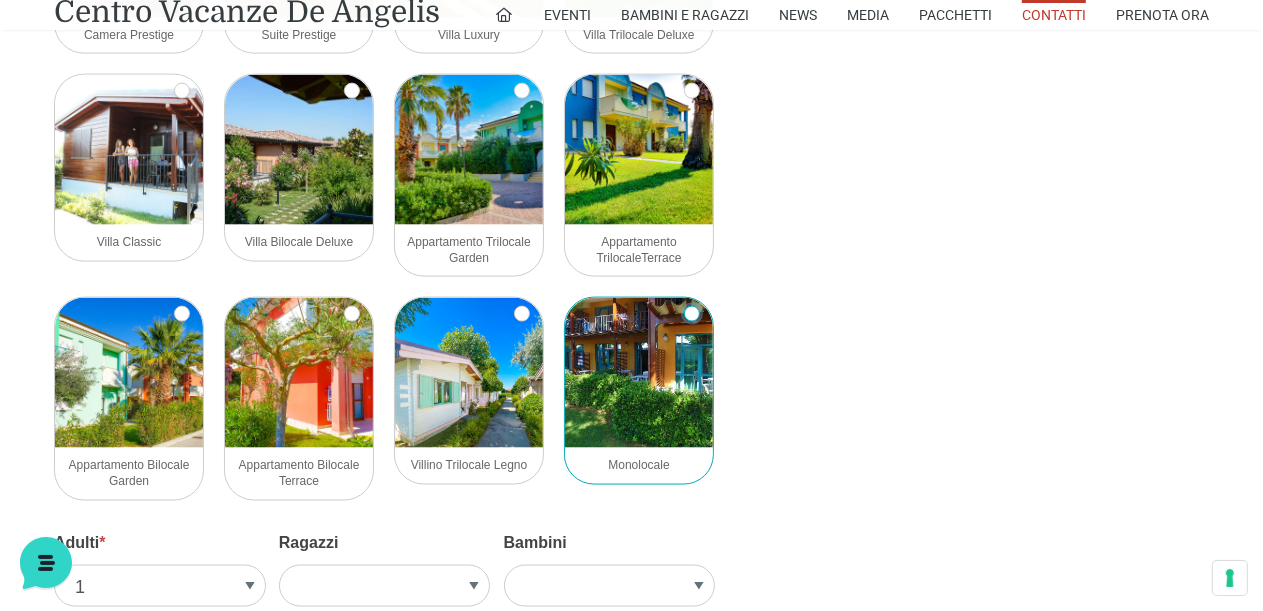 click on "Monolocale" at bounding box center [692, 314] 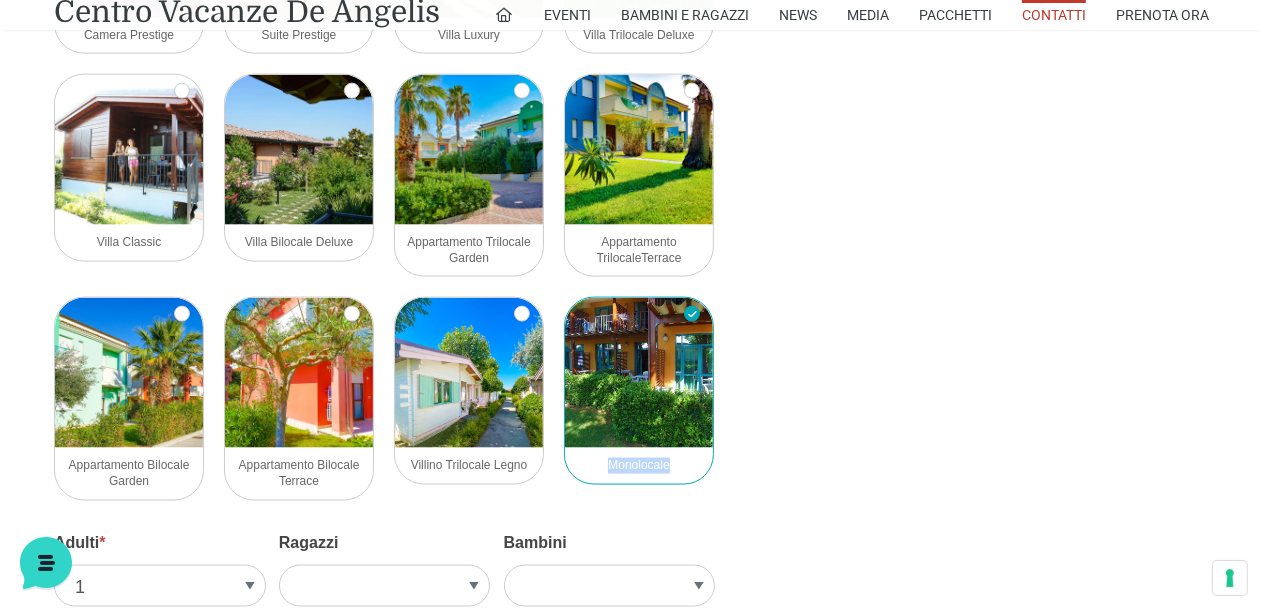 click on "Monolocale" at bounding box center [638, 465] 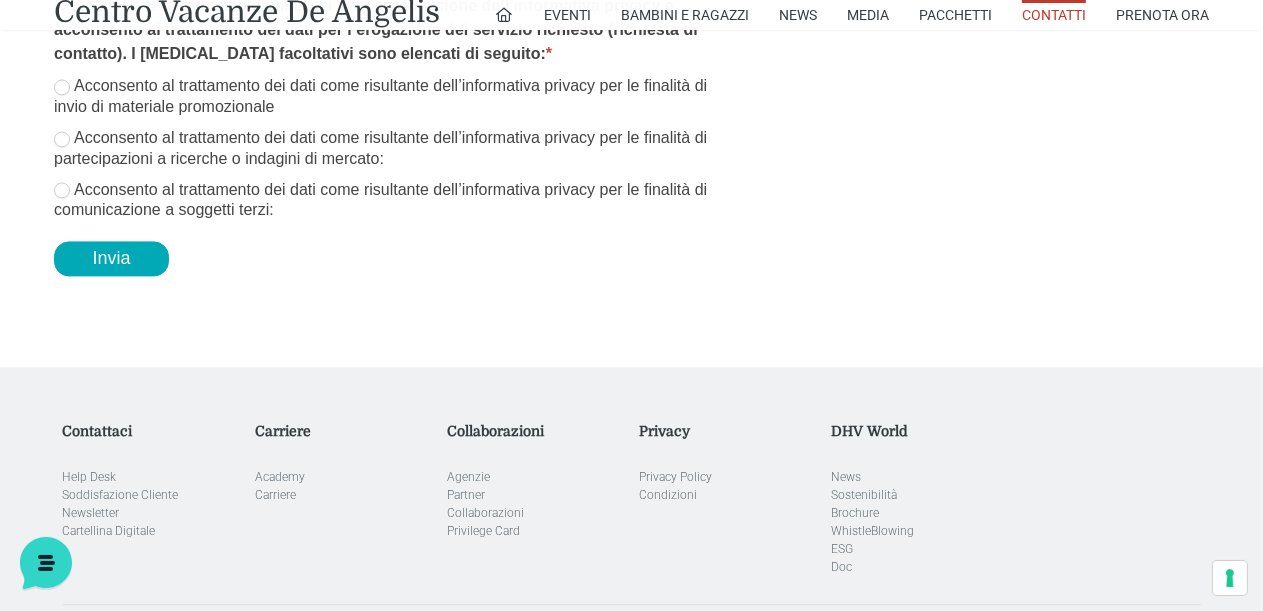 scroll, scrollTop: 3772, scrollLeft: 0, axis: vertical 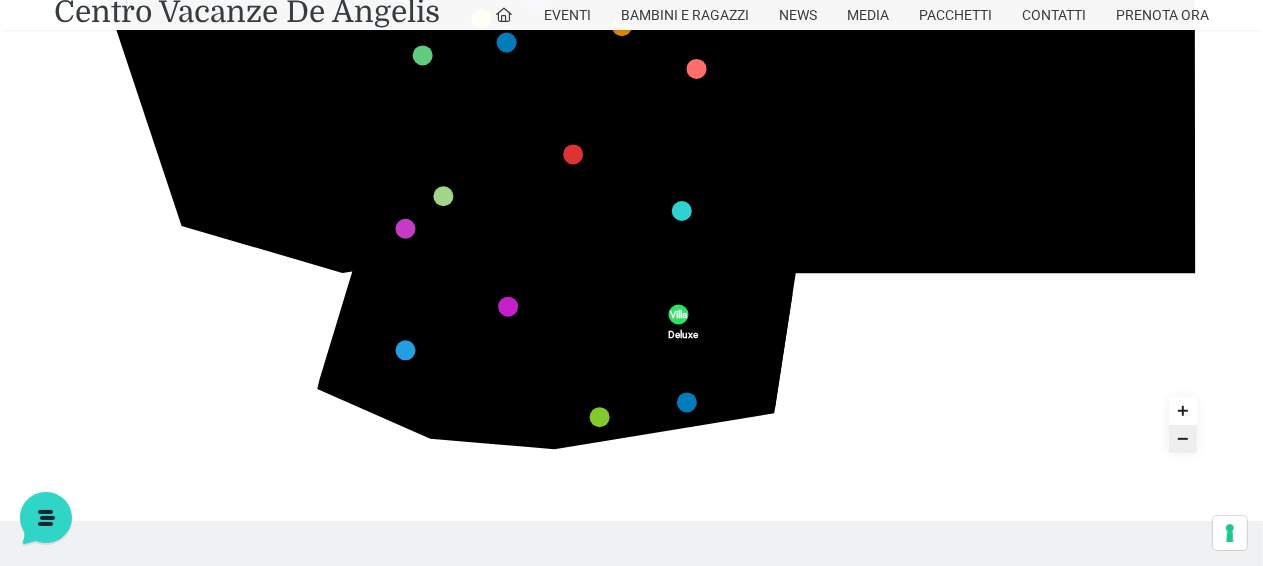 click 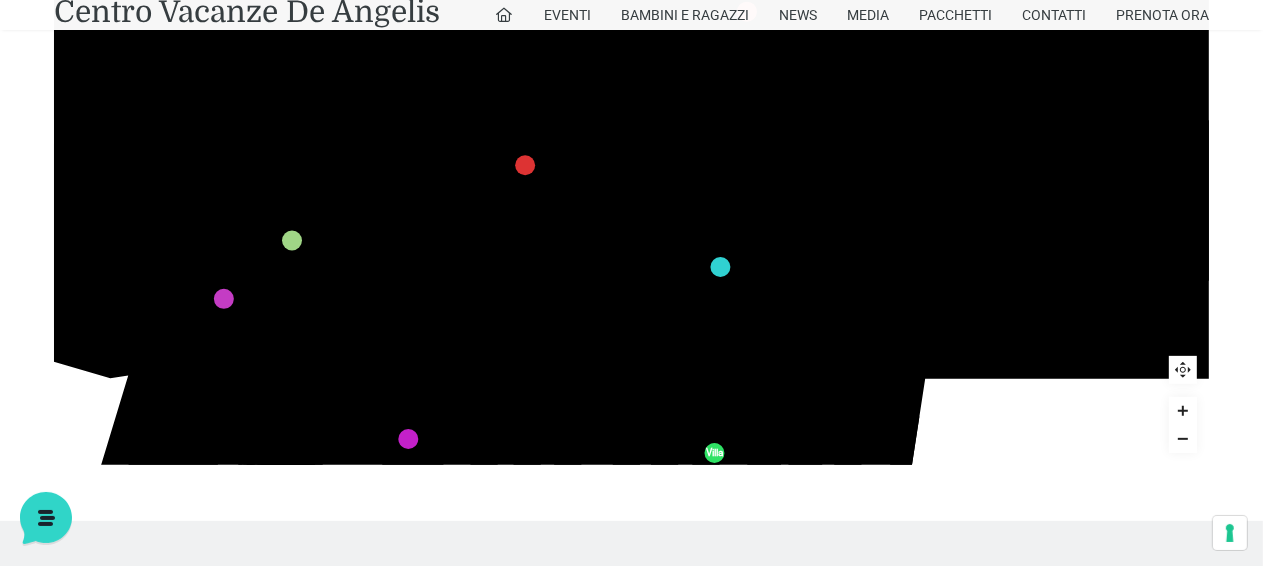 click 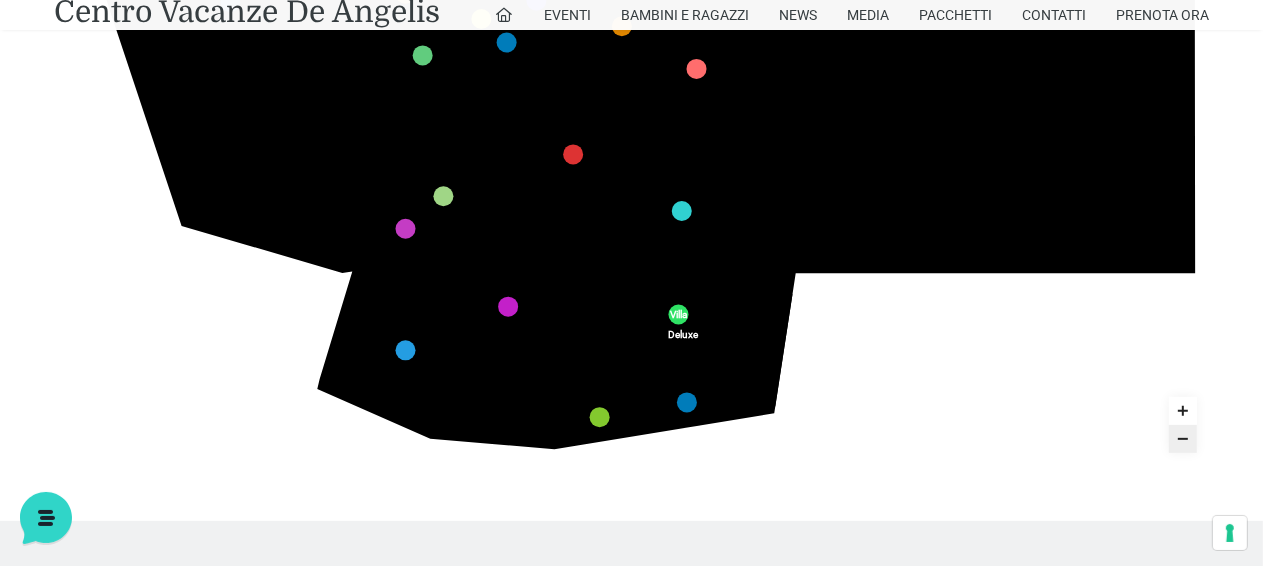 click 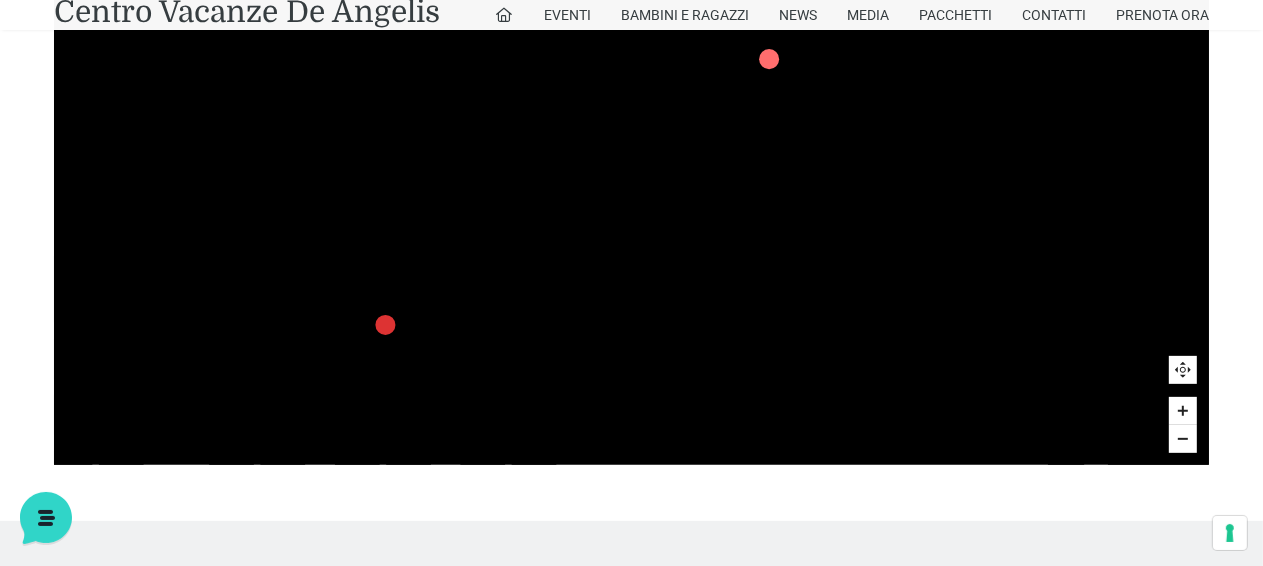 drag, startPoint x: 656, startPoint y: 143, endPoint x: 662, endPoint y: 420, distance: 277.06497 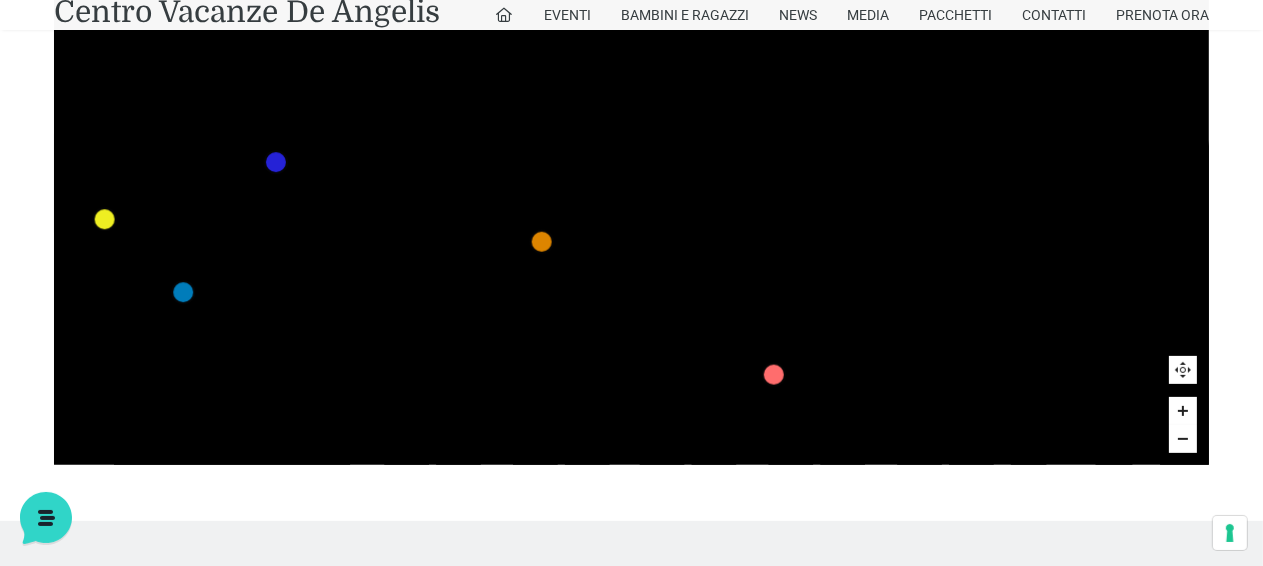 drag, startPoint x: 572, startPoint y: 287, endPoint x: 538, endPoint y: 523, distance: 238.43657 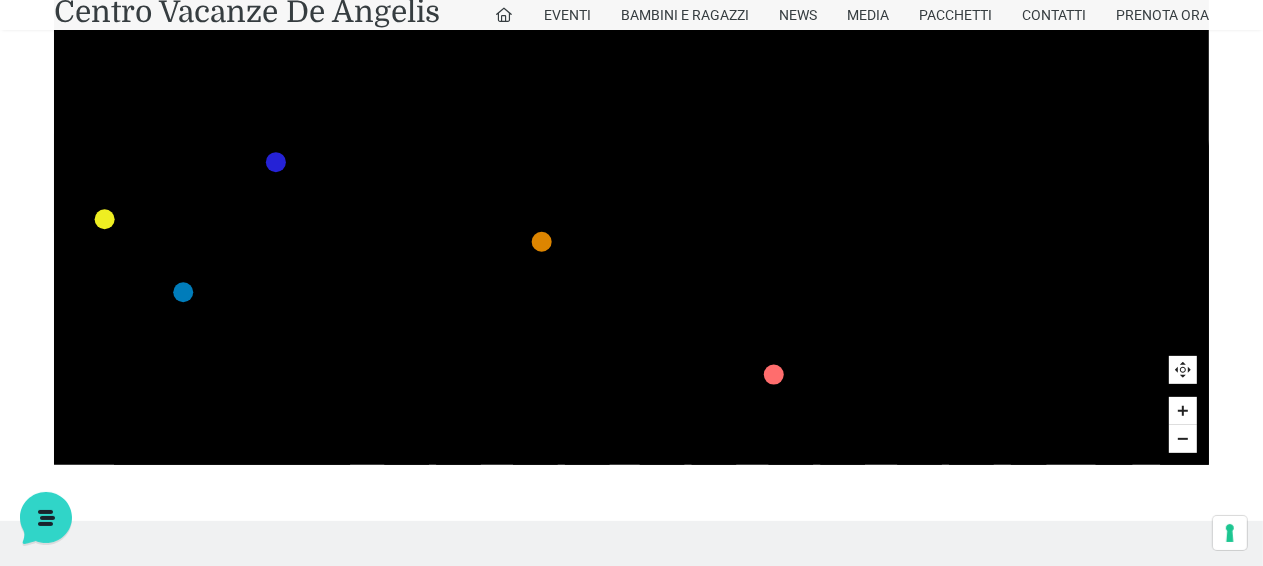 click on "Villaggio Hotel Resort
Riviera Del Conero
Centro Vacanze De Angelis
Eventi
Miss Italia
Cerimonie
Team building
Bambini e Ragazzi
Holly Beach Club
Holly Teeny Club
Holly Young Club
Piscine
Iscrizioni Holly Club
News
Media
Pacchetti
Contatti
Prenota Ora
De Angelis Resort
Parco Piscine
Oasi Naturale
Cappellina
Sala Convegni
Le Marche
Store
Concierge
Colonnina Ricarica
Mappa del Villaggio
Hotel
Suite Prestige
Camera Prestige
Camera Suite H
Sala Meeting
Exclusive
Villa Luxury
Dimora Padronale
Villa 601 Alpine
Villa Classic
Bilocale Garden Gold
Sistemazioni Rooms & Suites
Villa Trilocale Deluxe Numana
Villa Trilocale Deluxe Private Garden
Villa Bilocale Deluxe
Appartamento Trilocale Garden" at bounding box center (631, 199) 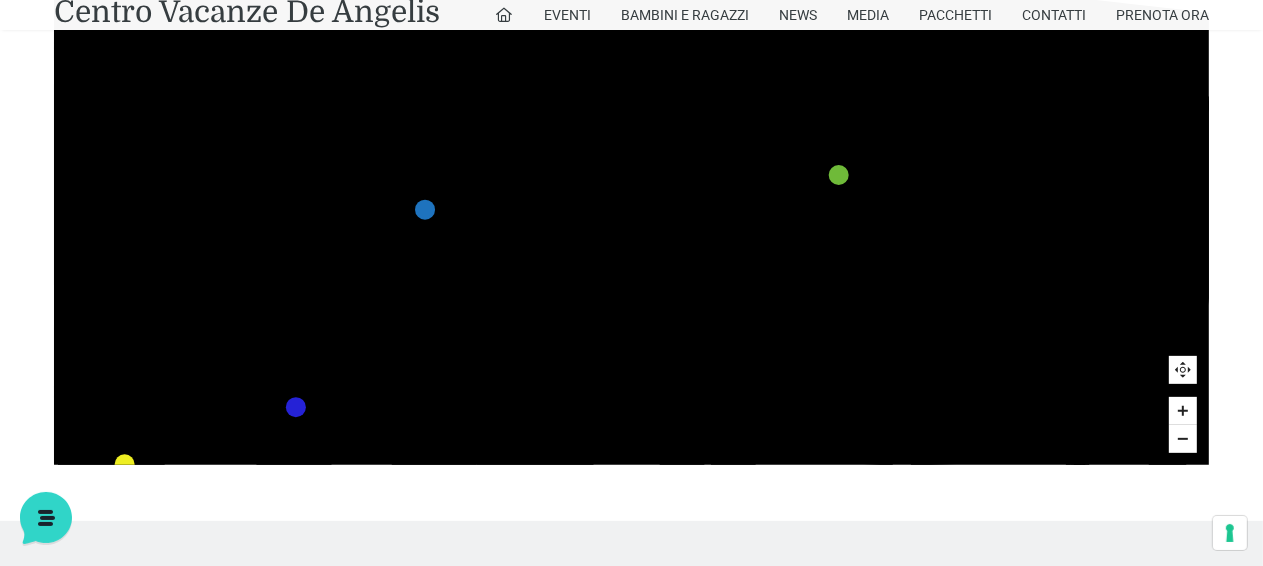 drag, startPoint x: 556, startPoint y: 170, endPoint x: 576, endPoint y: 416, distance: 246.81168 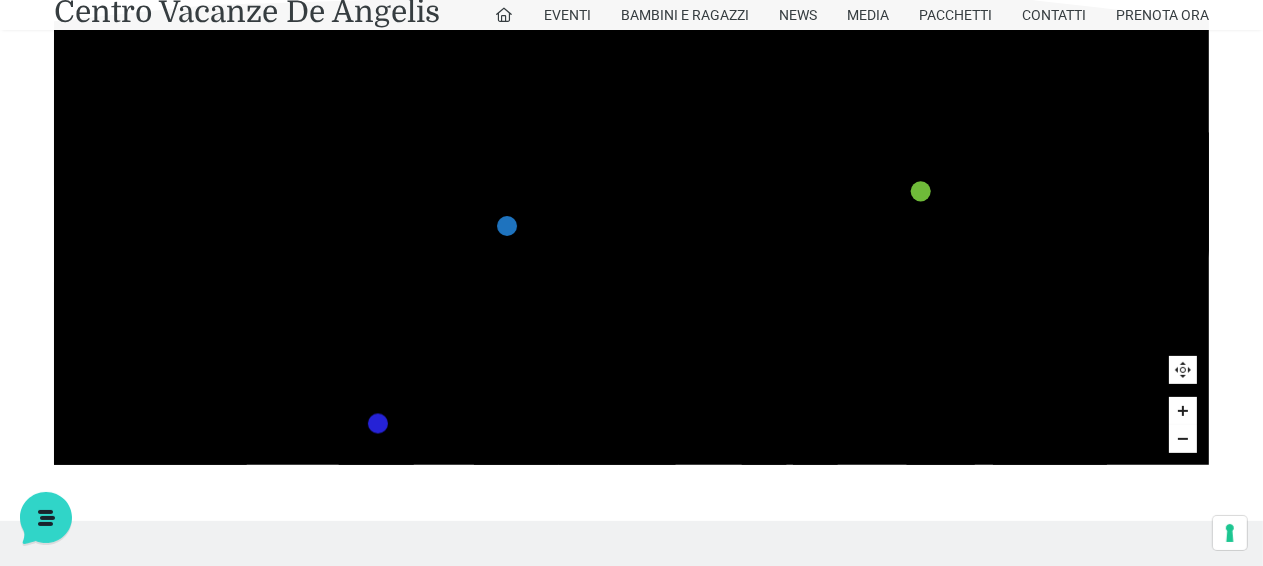drag, startPoint x: 638, startPoint y: 223, endPoint x: 680, endPoint y: 141, distance: 92.13034 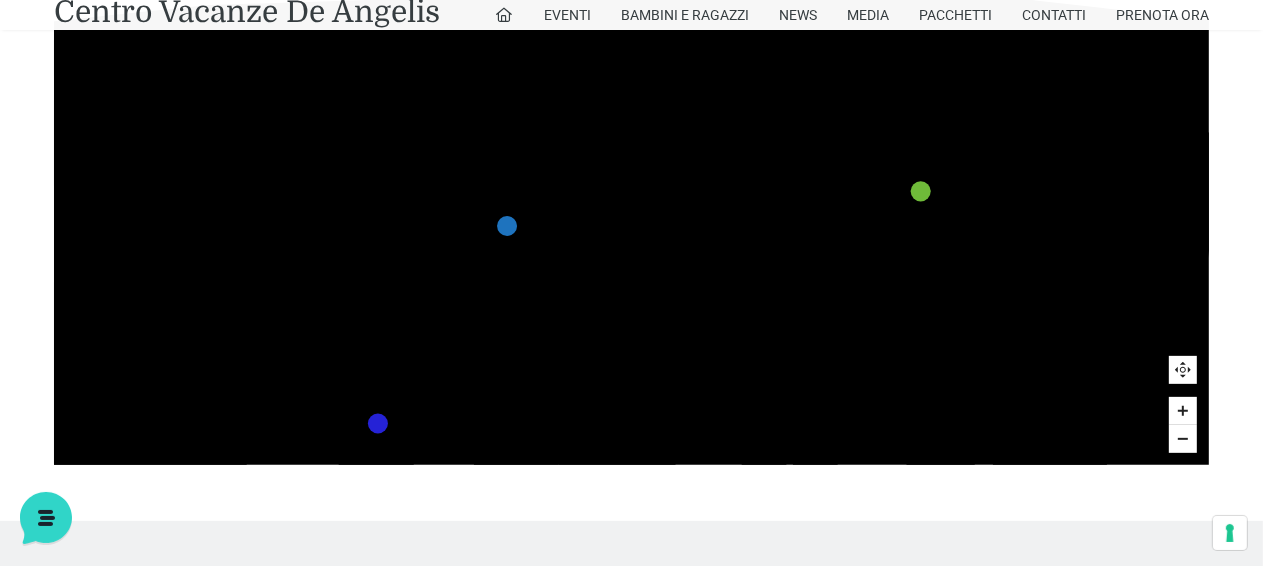 click on "436
435
437
434
441
430
440
431
439
432
438
433
424
423
425
422
429
418
428
419
427
420
426
421
412
411
413
410
417
406
416
407
415
408
414
409
609
400
608
401
325
405
611
404
610
403
607
402
210
201
209
202
220
211
206
205
207
204
208
203
232" 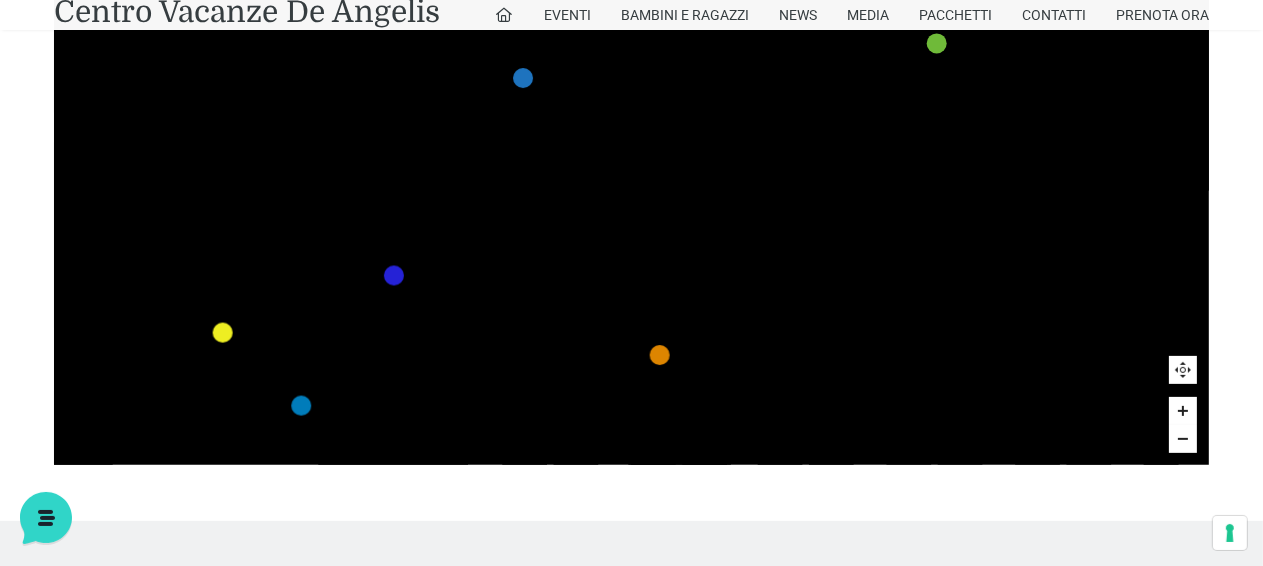 drag, startPoint x: 640, startPoint y: 220, endPoint x: 656, endPoint y: 77, distance: 143.89232 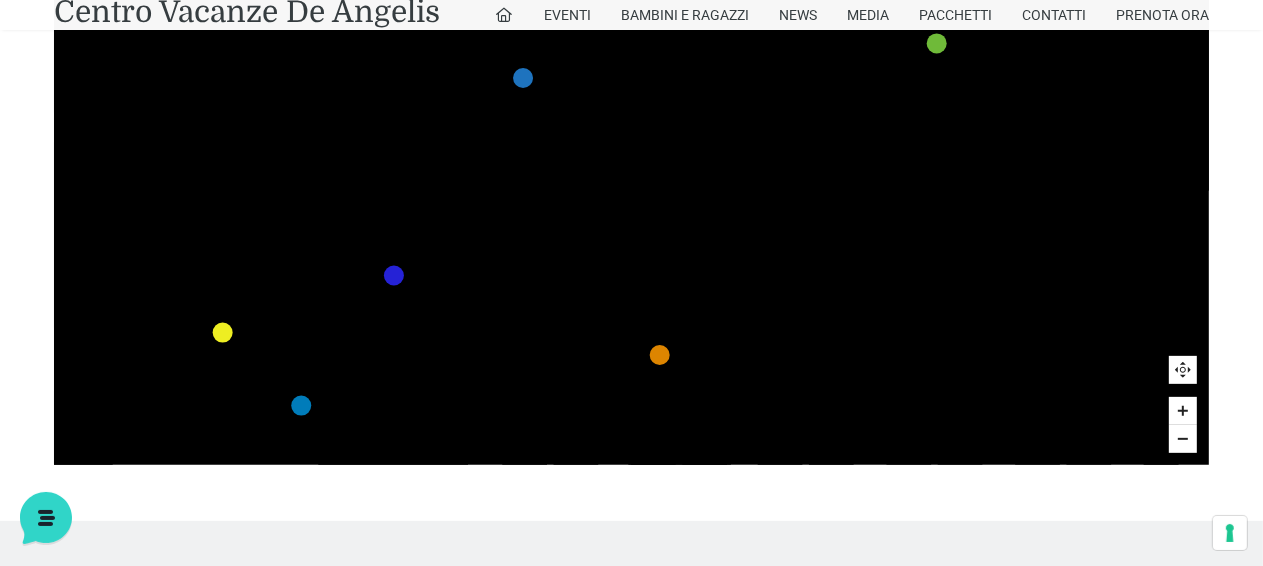 click on "436
435
437
434
441
430
440
431
439
432
438
433
424
423
425
422
429
418
428
419
427
420
426
421
412
411
413
410
417
406
416
407
415
408
414
409
609
400
608
401
325
405
611
404
610
403
607
402
210
201
209
202
220
211
206
205
207
204
208
203
232" 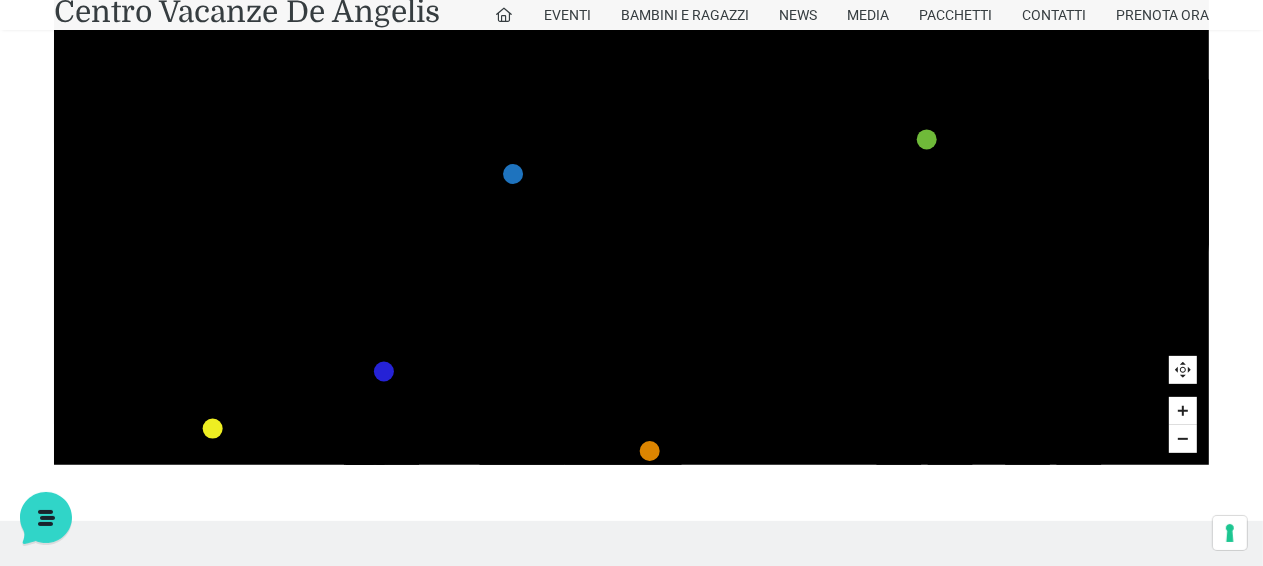 drag, startPoint x: 673, startPoint y: 99, endPoint x: 656, endPoint y: 177, distance: 79.83107 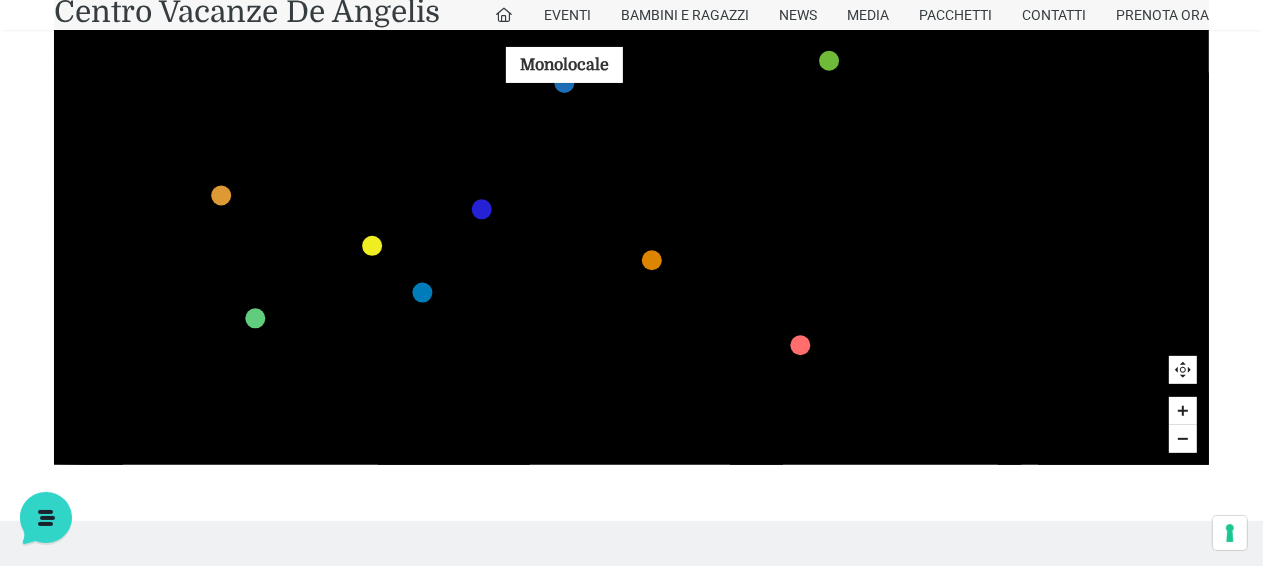 click at bounding box center [564, 83] 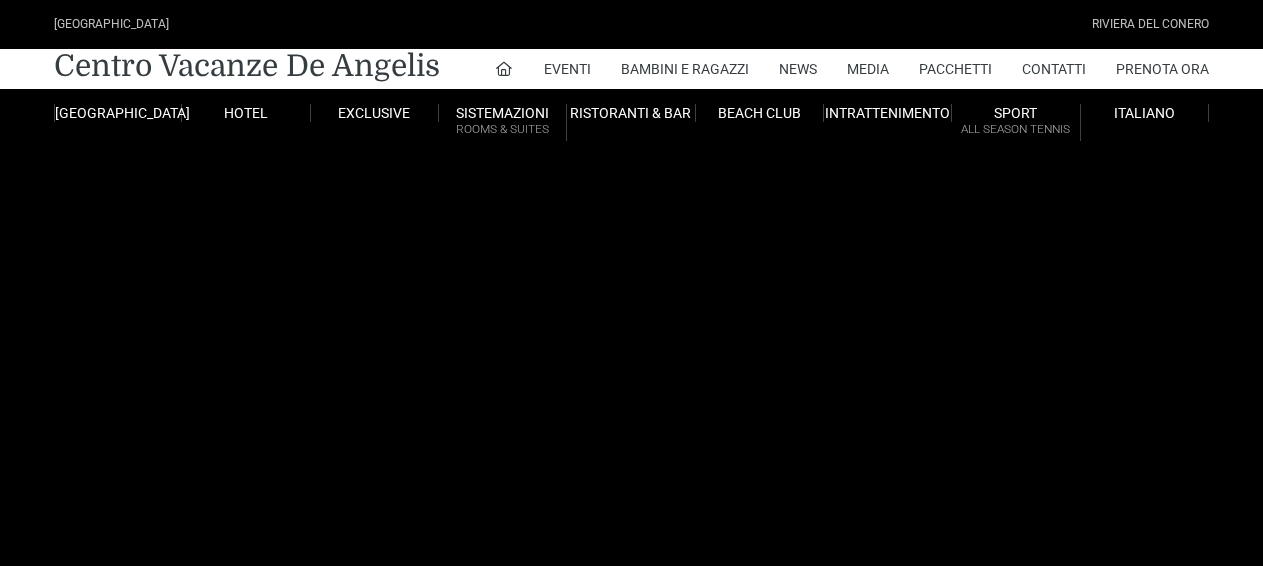 scroll, scrollTop: 0, scrollLeft: 0, axis: both 